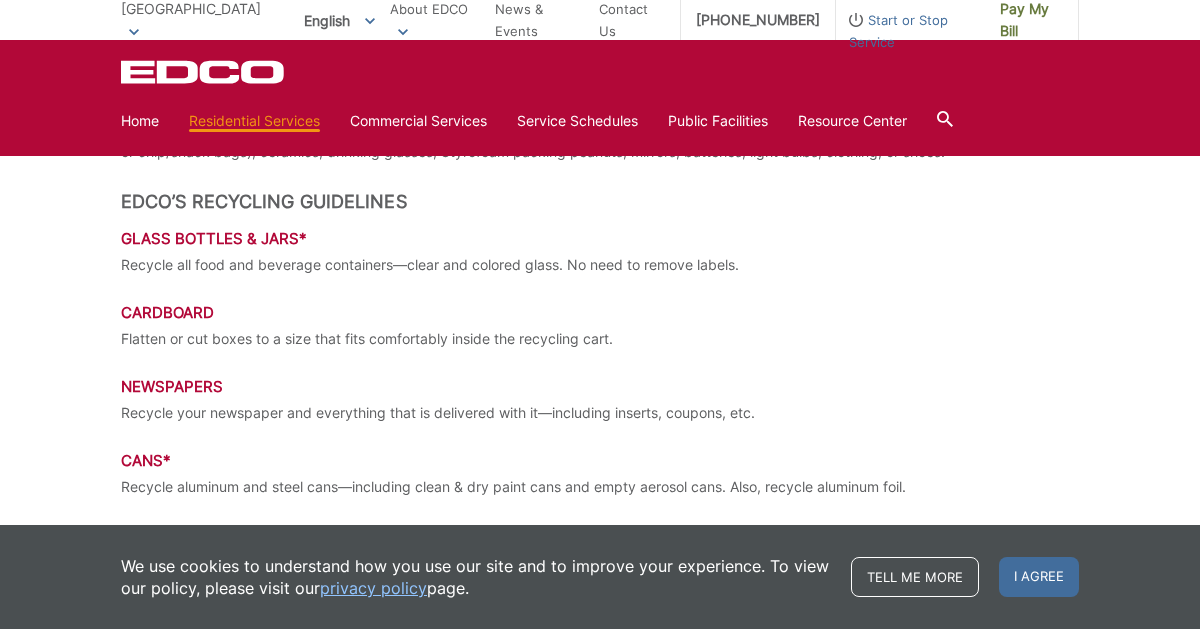 scroll, scrollTop: 1614, scrollLeft: 0, axis: vertical 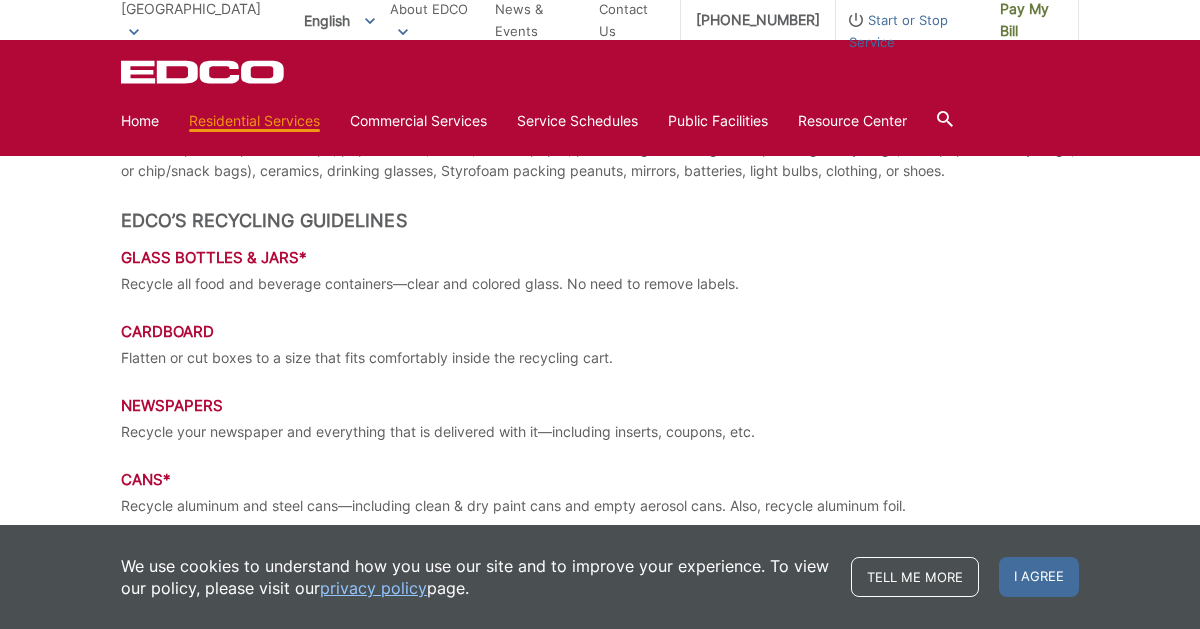click on "Home
Back
Home
Residential Services
Overview
Curbside Pickup
Recycling
Organic Recycling
Trash
Household Hazardous Waste
Bulky Item Pickup
Discounts
Dumpster Service
Temporary Dumpster
Roll-Off Boxes
Storage Containers
Apartments & Condos
Recycling
Organic Recycling
Trash
Commercial Services
Overview
Commercial Services
Recycling
Organic Recycling
Trash
Roll-Off Boxes
Forklift Maintenance
Construction & Demolition" at bounding box center [600, -1300] 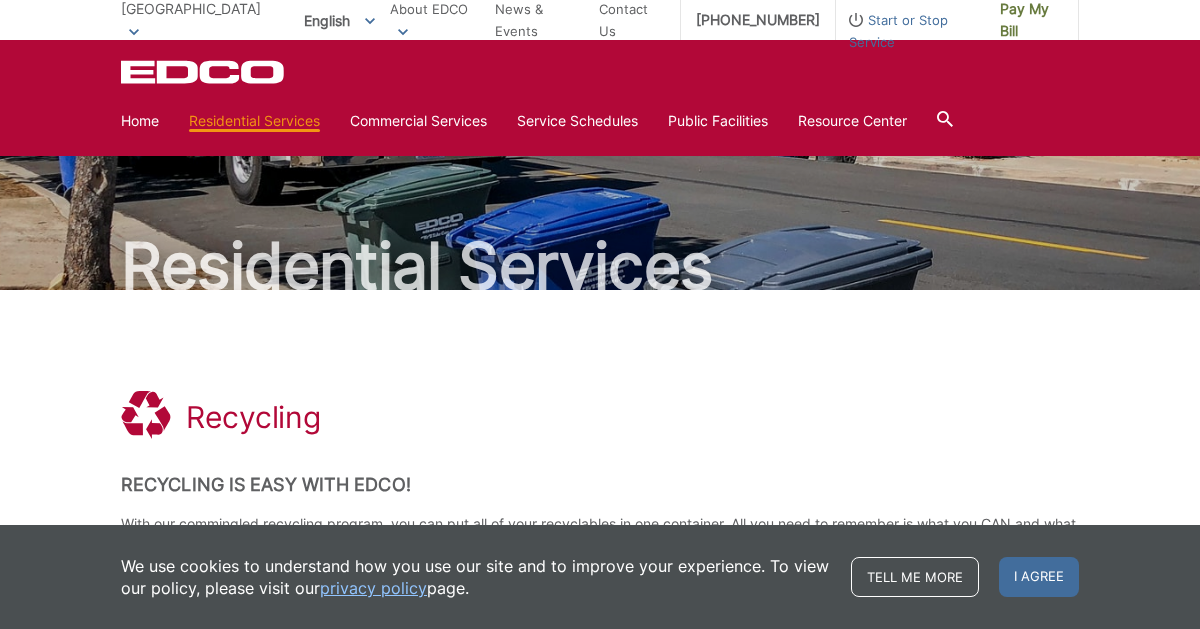 scroll, scrollTop: 0, scrollLeft: 0, axis: both 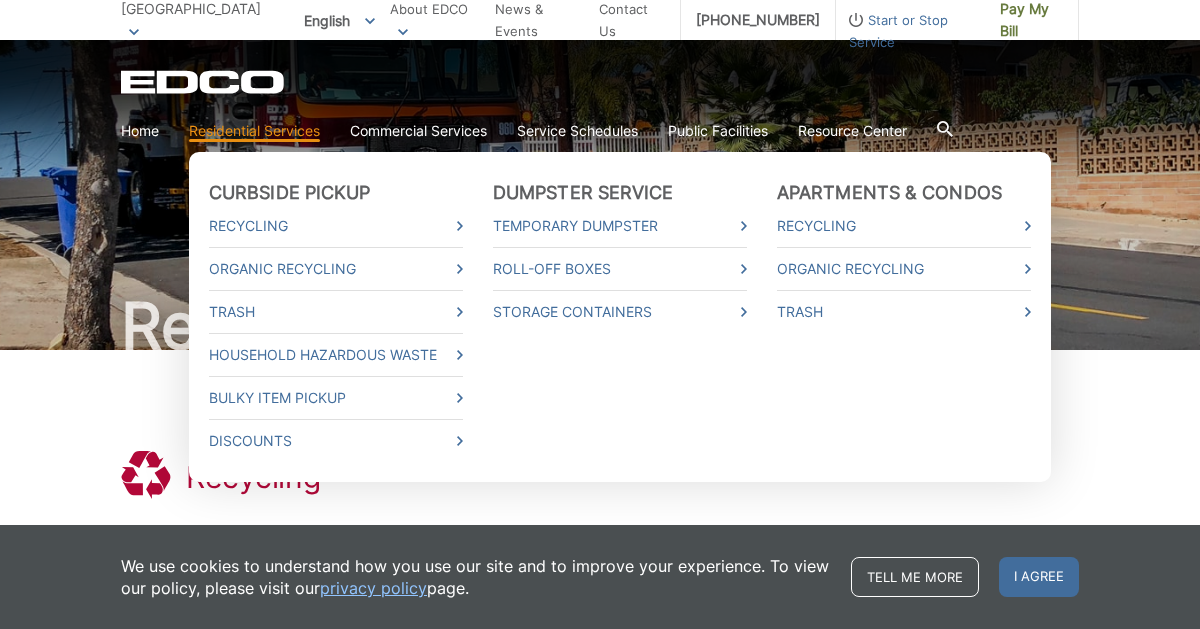click on "Curbside Pickup
Recycling
Organic Recycling
Trash
Household Hazardous Waste
Bulky Item Pickup
Discounts
Dumpster Service
Temporary Dumpster
Roll-Off Boxes
Storage Containers
Apartments & Condos
Recycling
Organic Recycling
Trash" at bounding box center [620, 317] 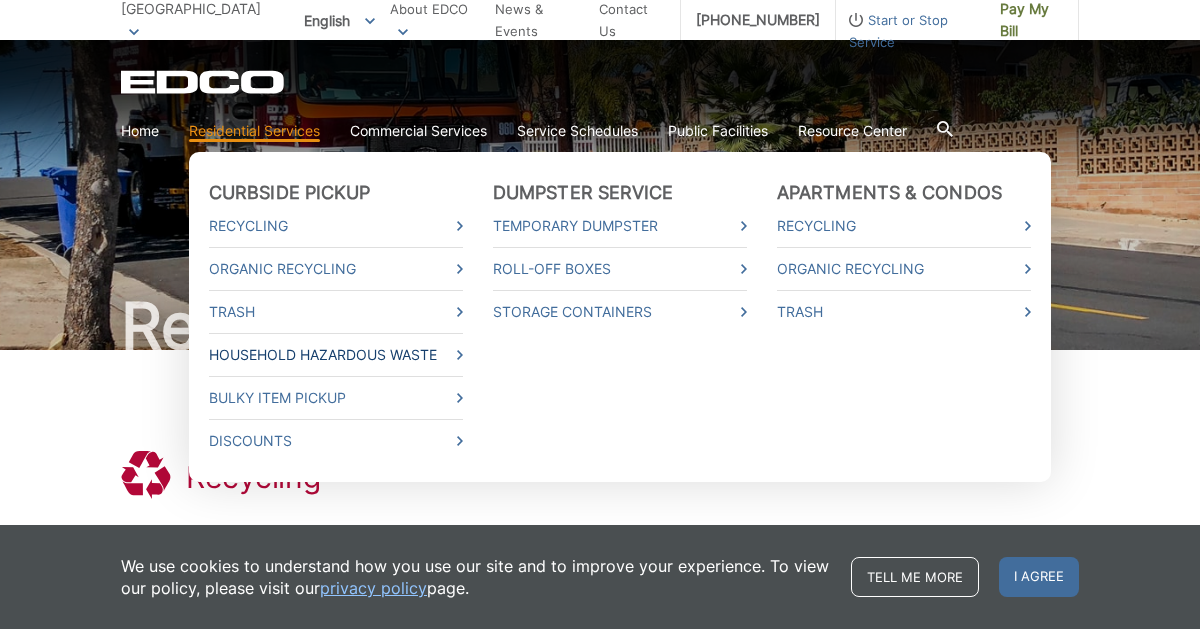 click 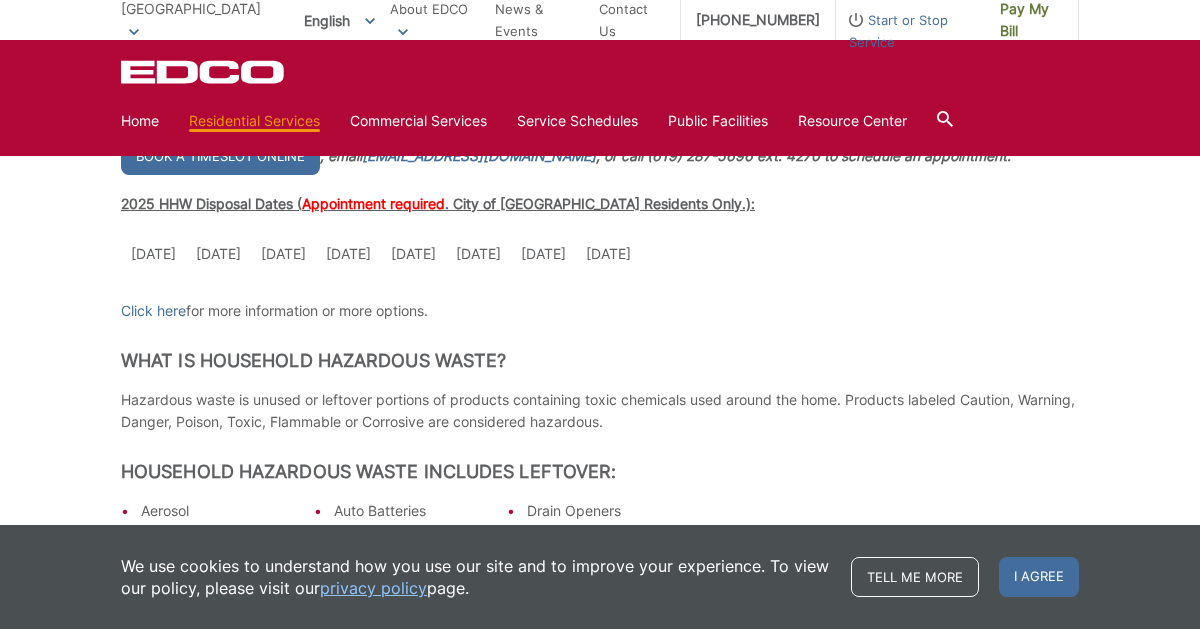 scroll, scrollTop: 465, scrollLeft: 0, axis: vertical 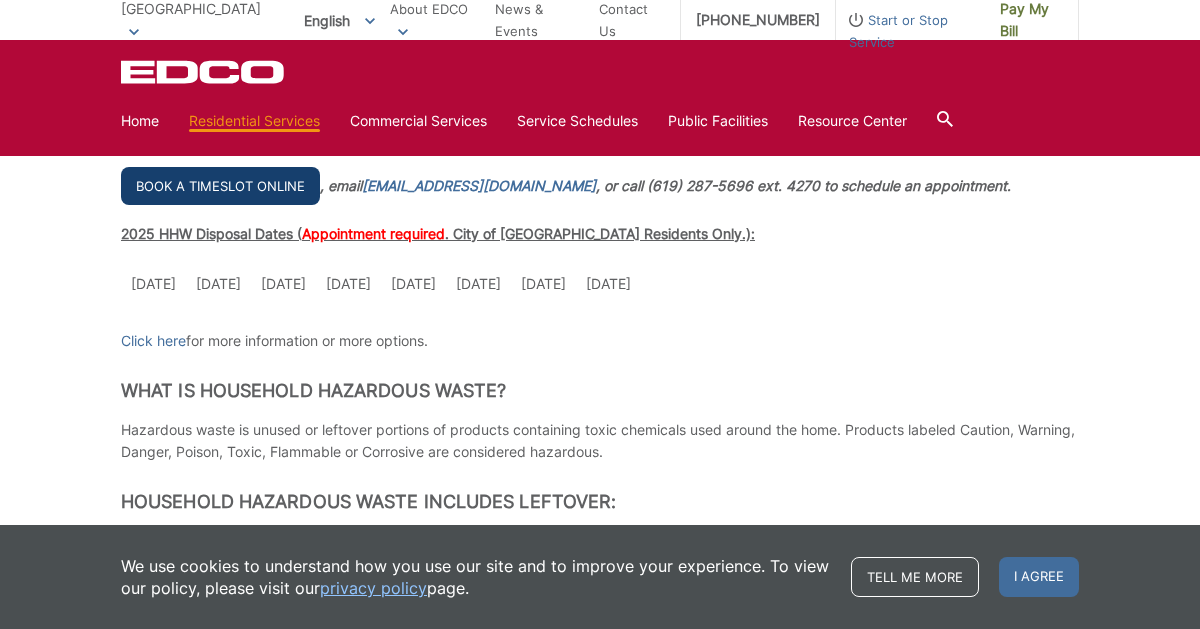 click on "Book a timeslot online" at bounding box center (220, 186) 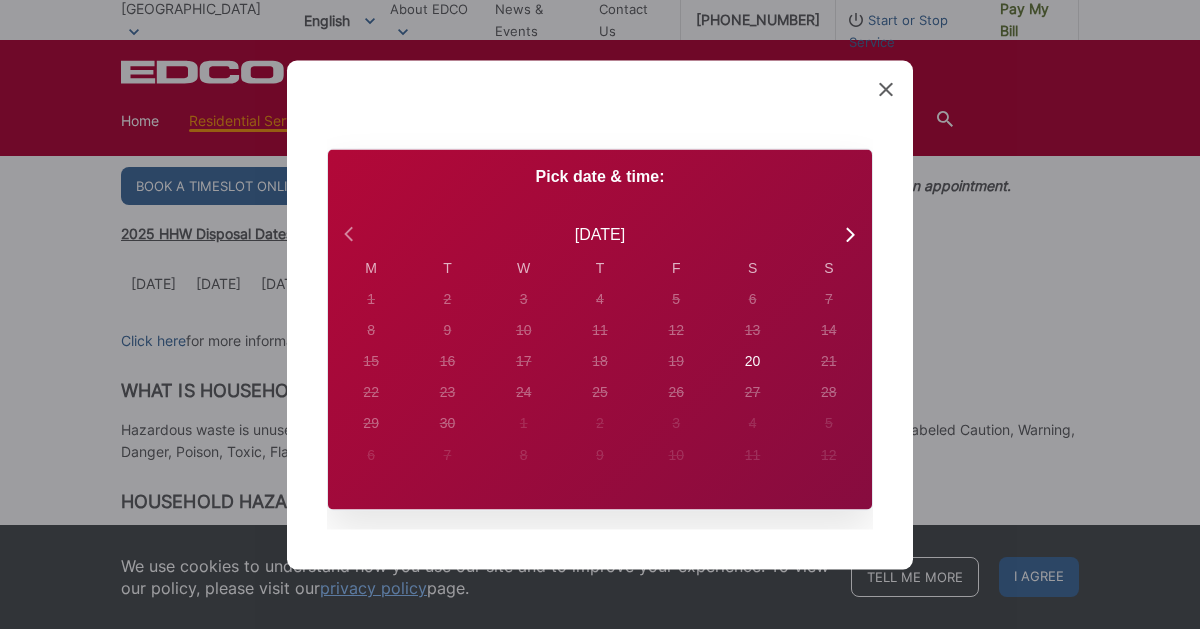 click 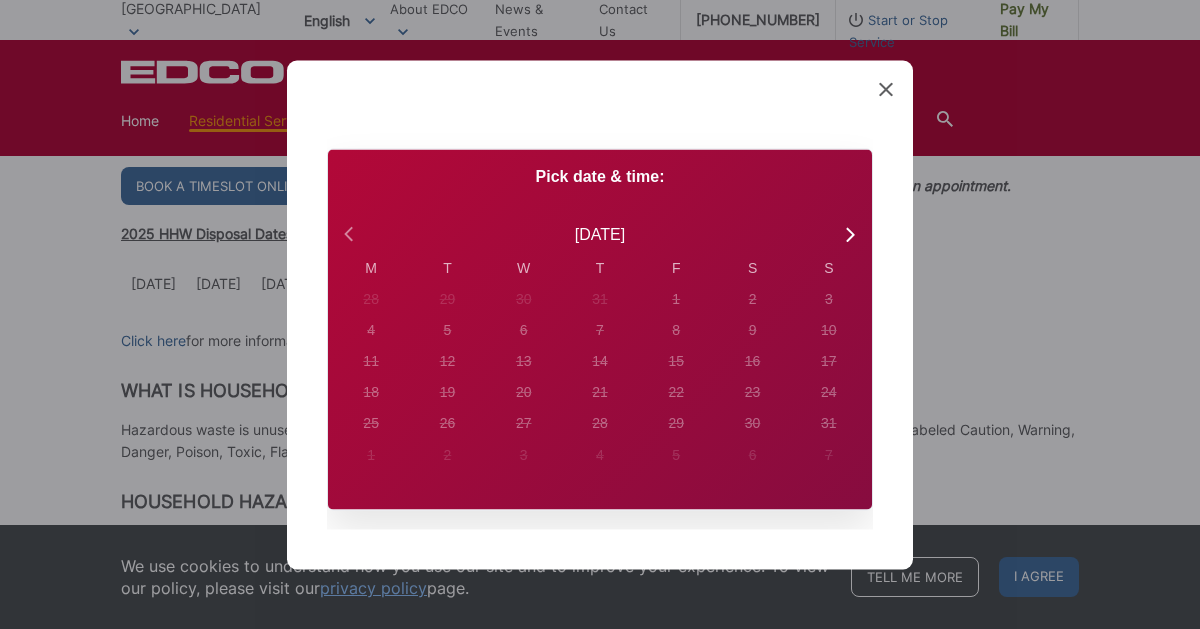 click 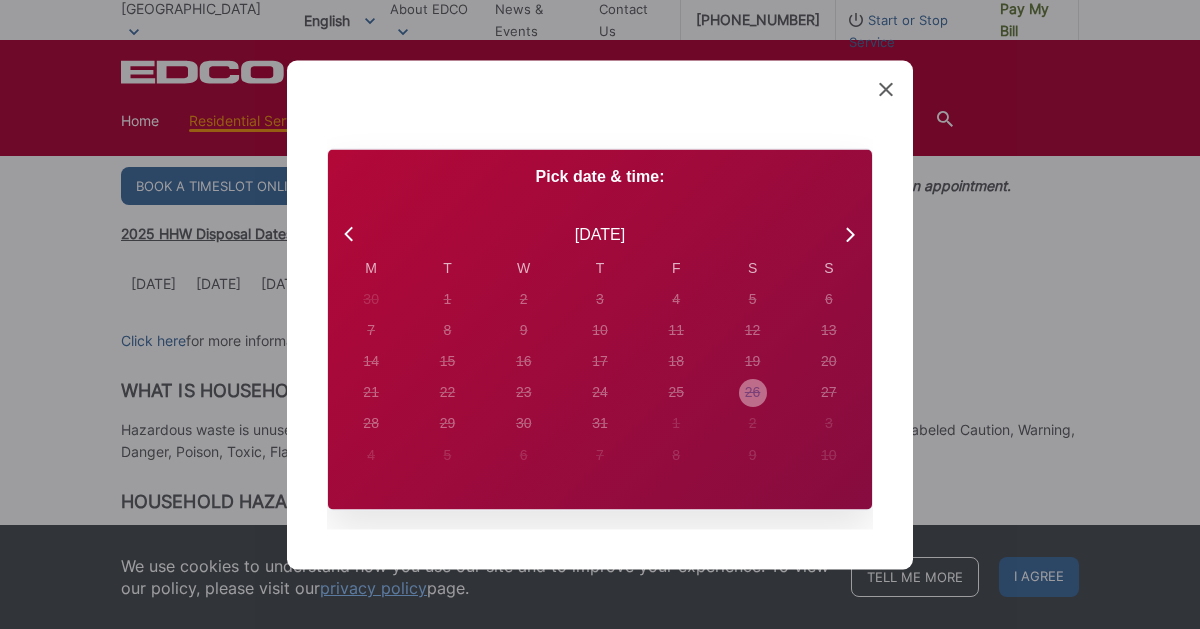 click on "26" at bounding box center (371, 298) 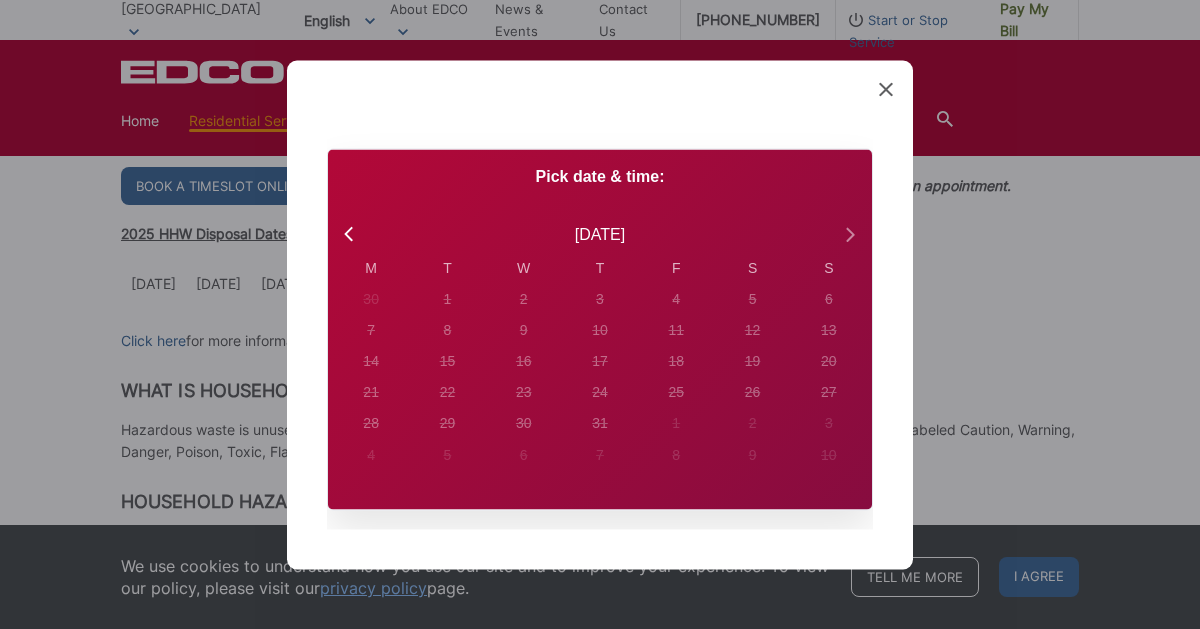 click 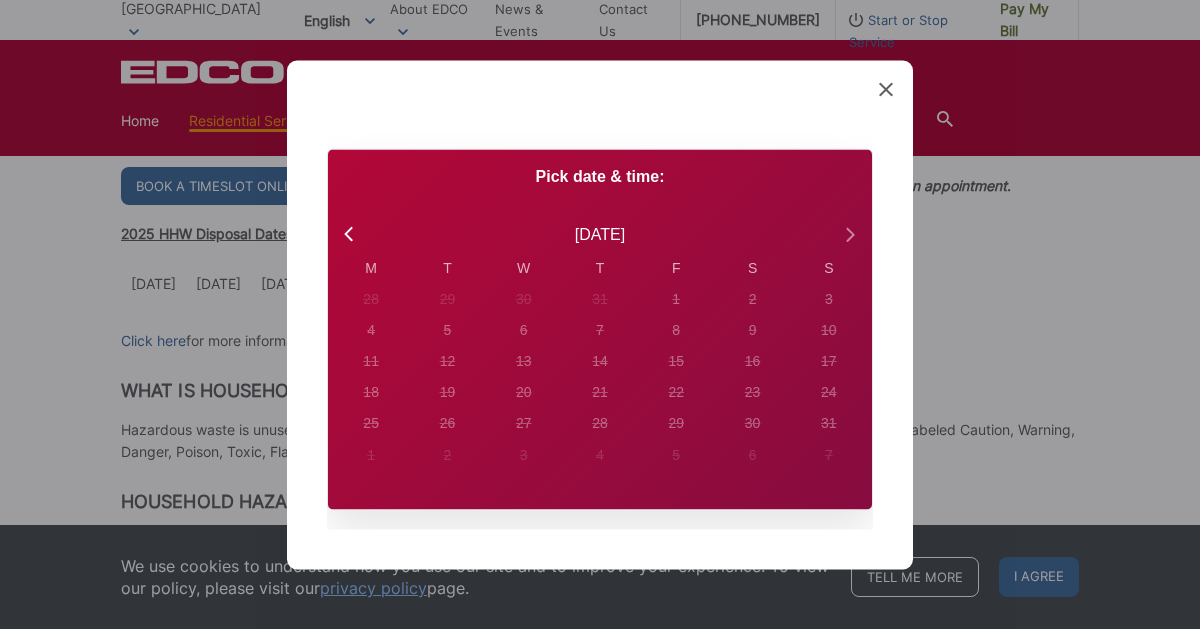 click 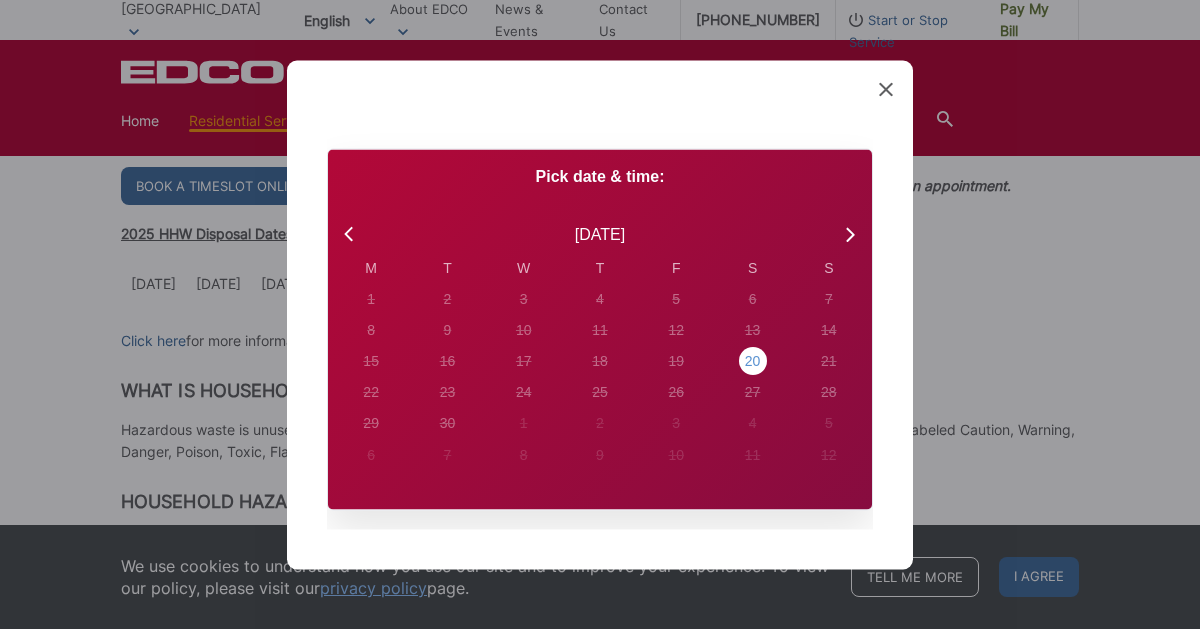 click on "20" at bounding box center (371, 298) 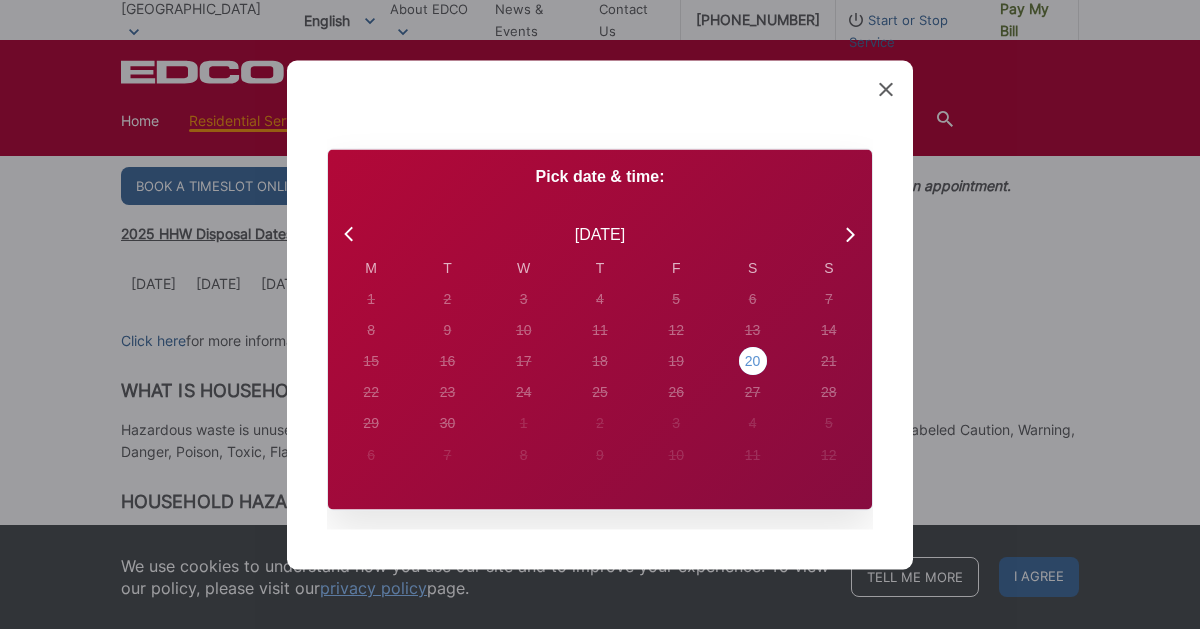 radio on "true" 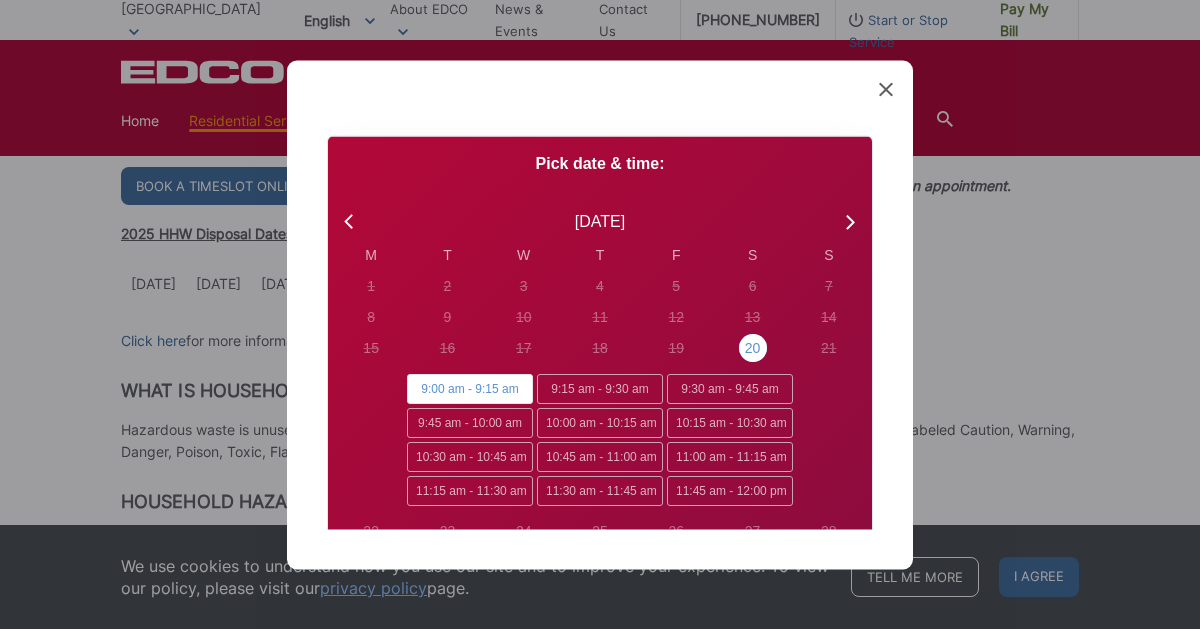 scroll, scrollTop: 13, scrollLeft: 0, axis: vertical 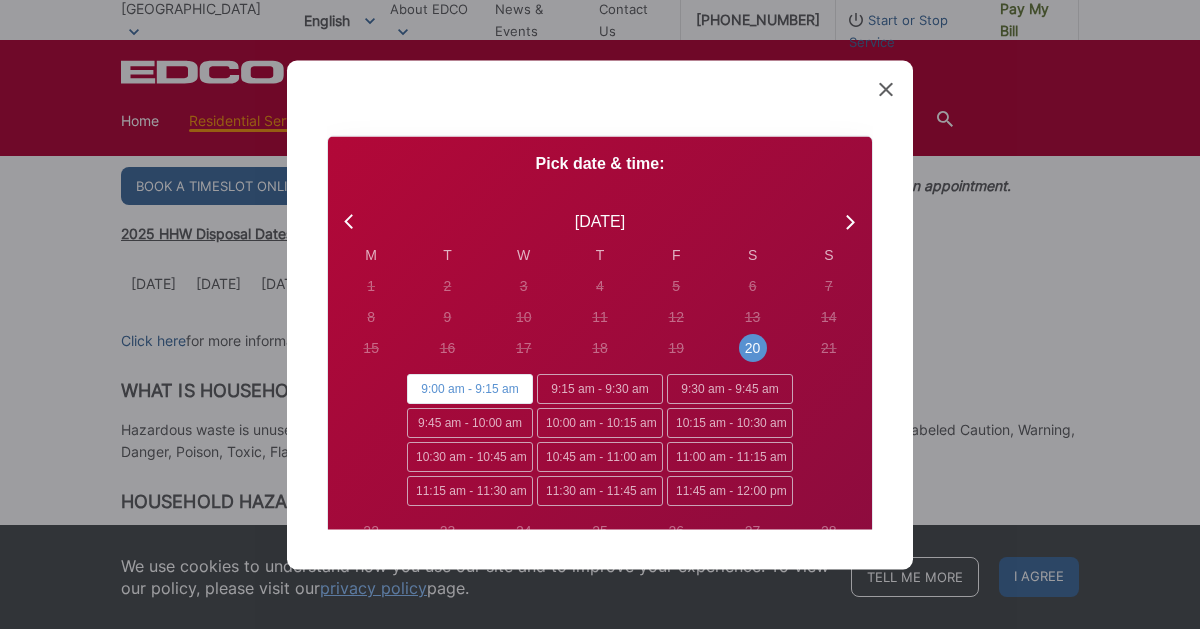 click on "9:00 am - 9:15 am" at bounding box center [470, 389] 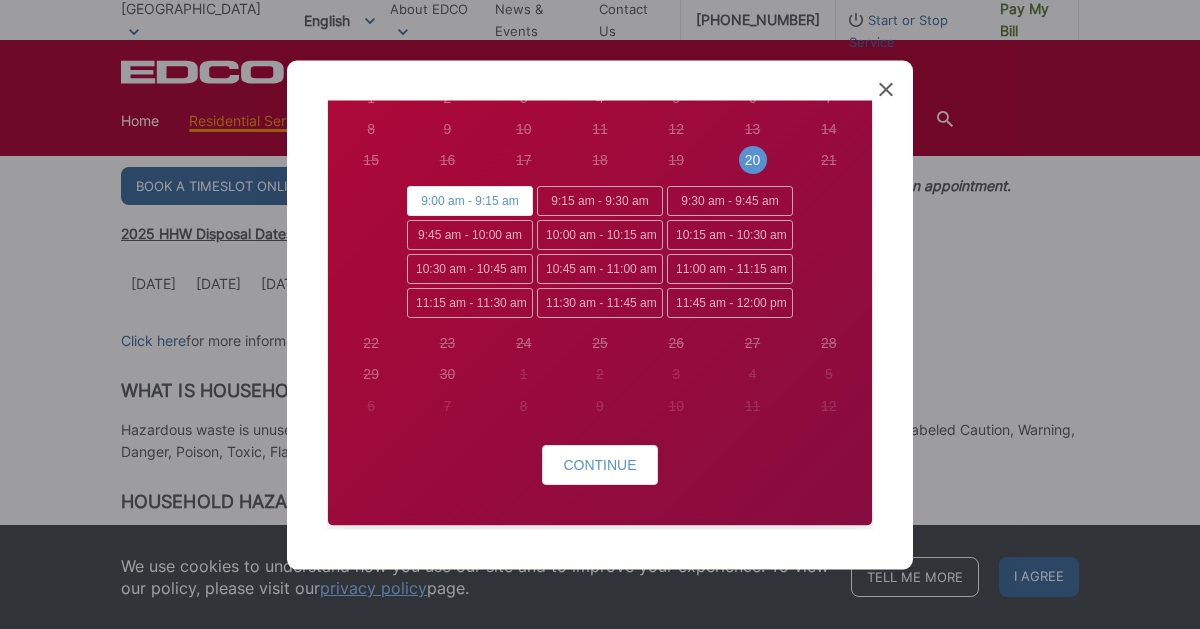 scroll, scrollTop: 220, scrollLeft: 0, axis: vertical 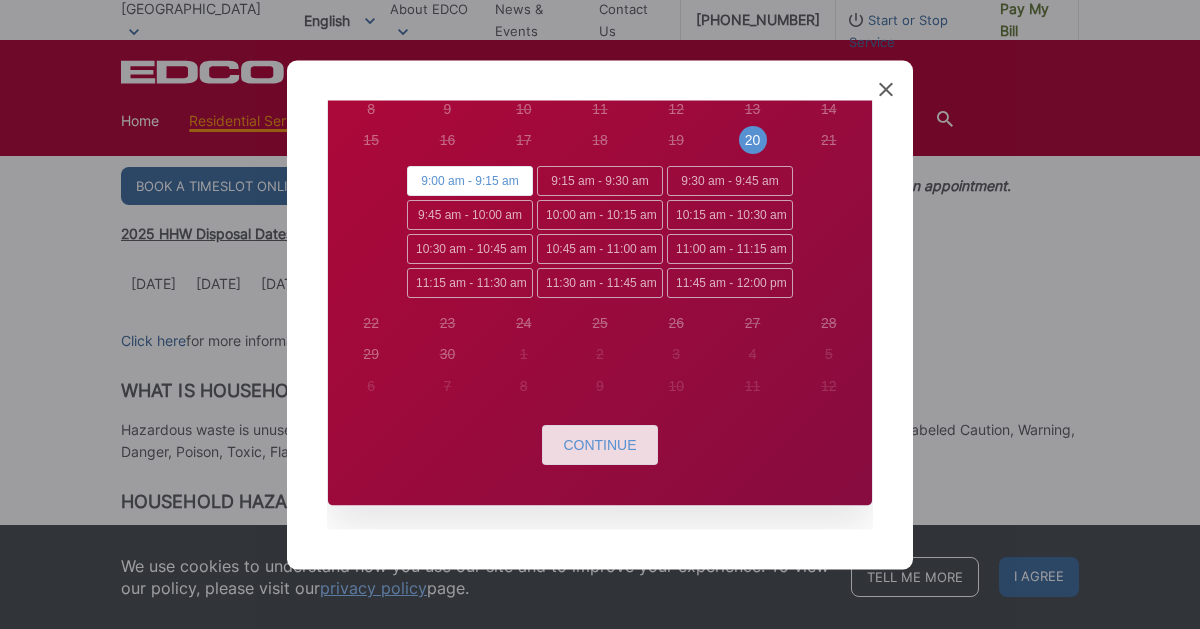 click on "Continue" at bounding box center (599, 445) 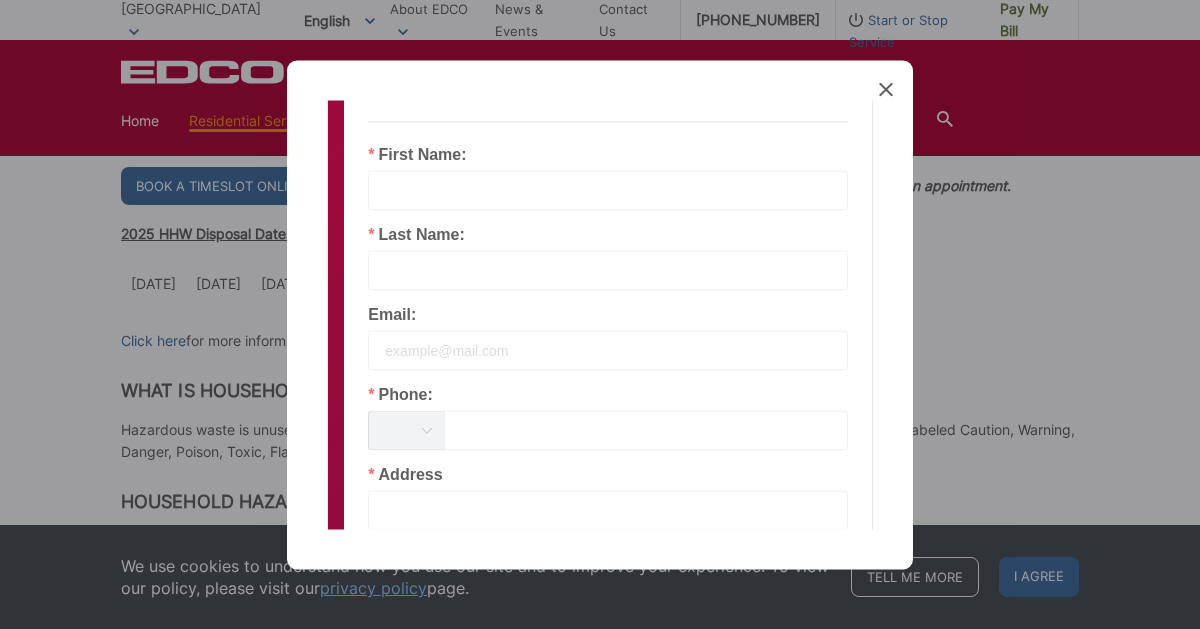 click at bounding box center (608, 190) 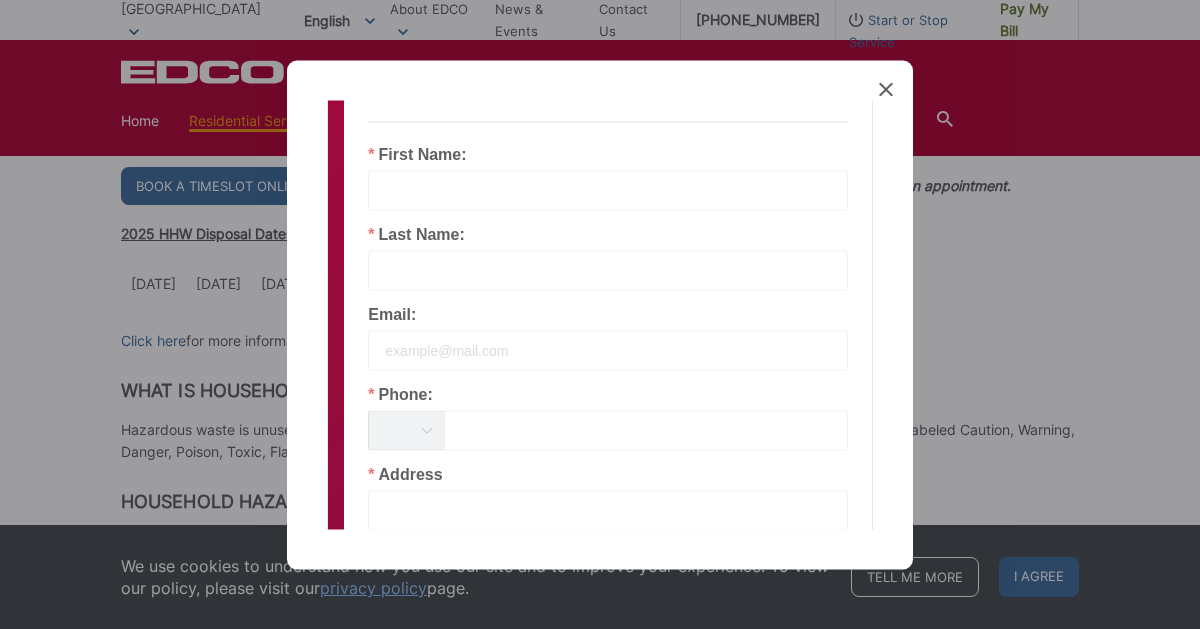 type on "[PERSON_NAME]" 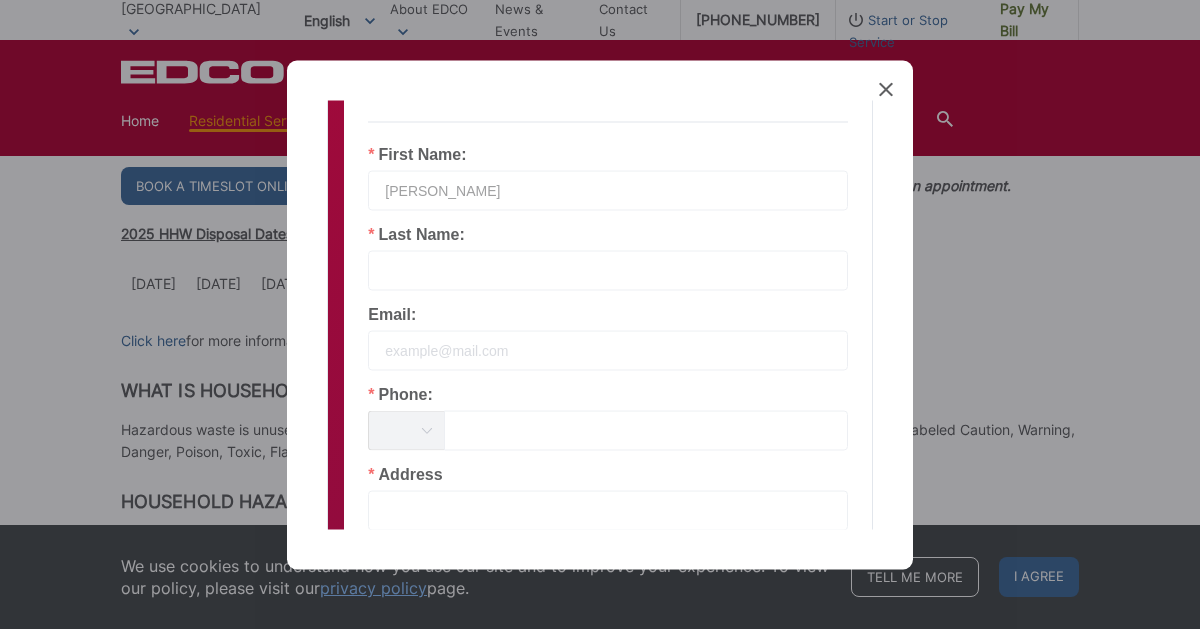 type on "[PERSON_NAME]" 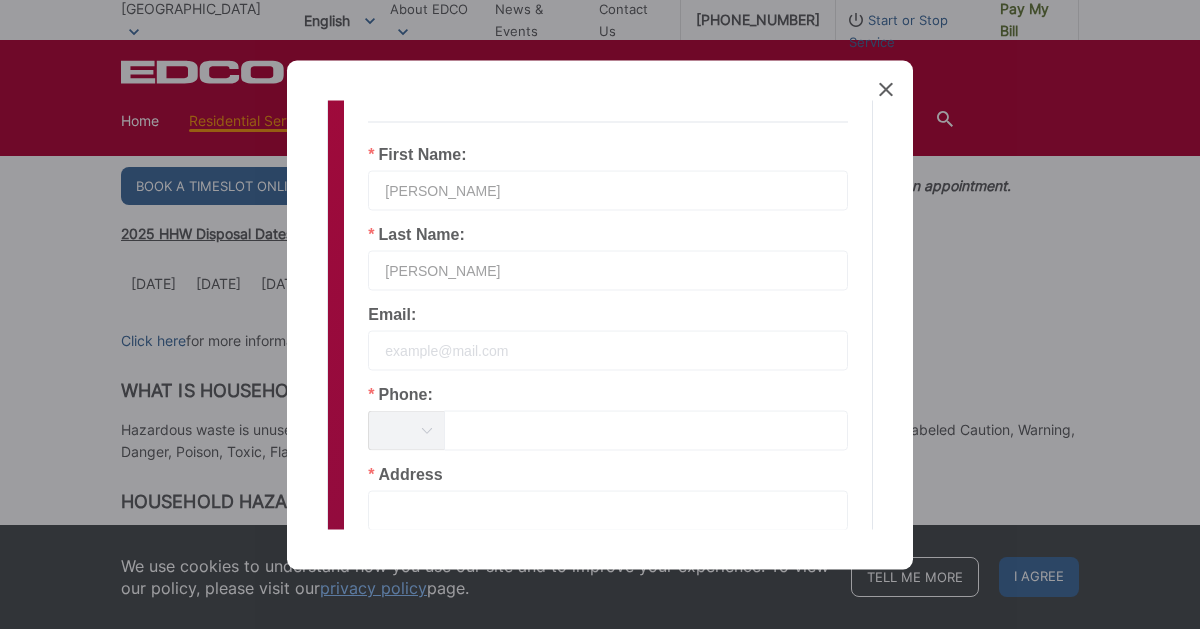 type on "[EMAIL_ADDRESS][DOMAIN_NAME]" 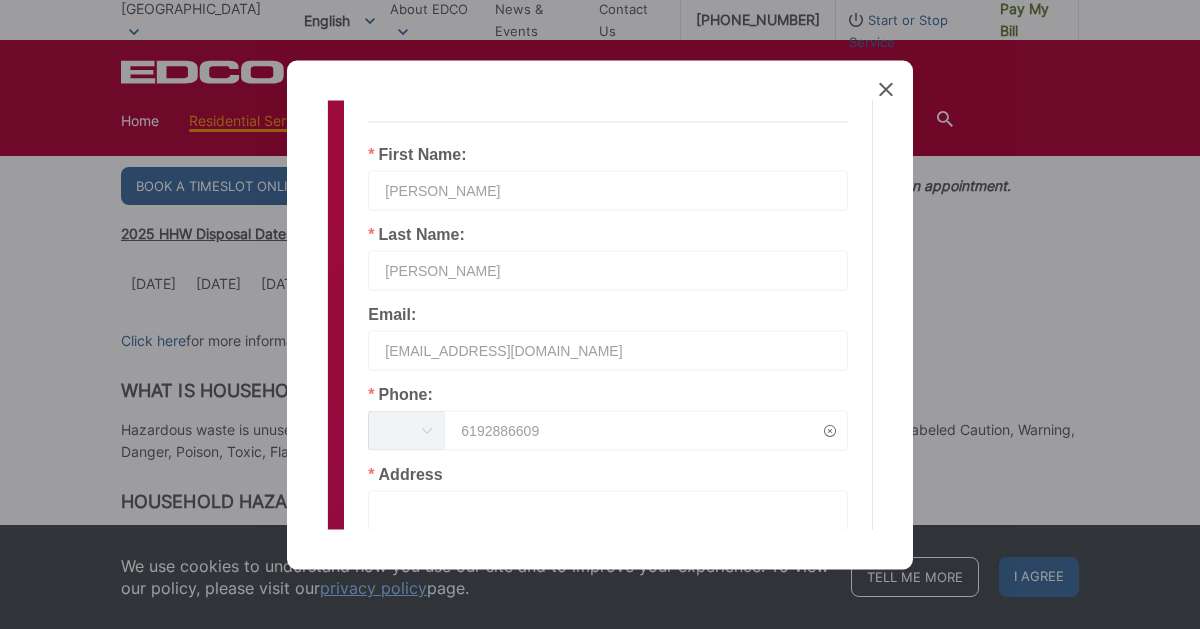 drag, startPoint x: 544, startPoint y: 427, endPoint x: 456, endPoint y: 424, distance: 88.051125 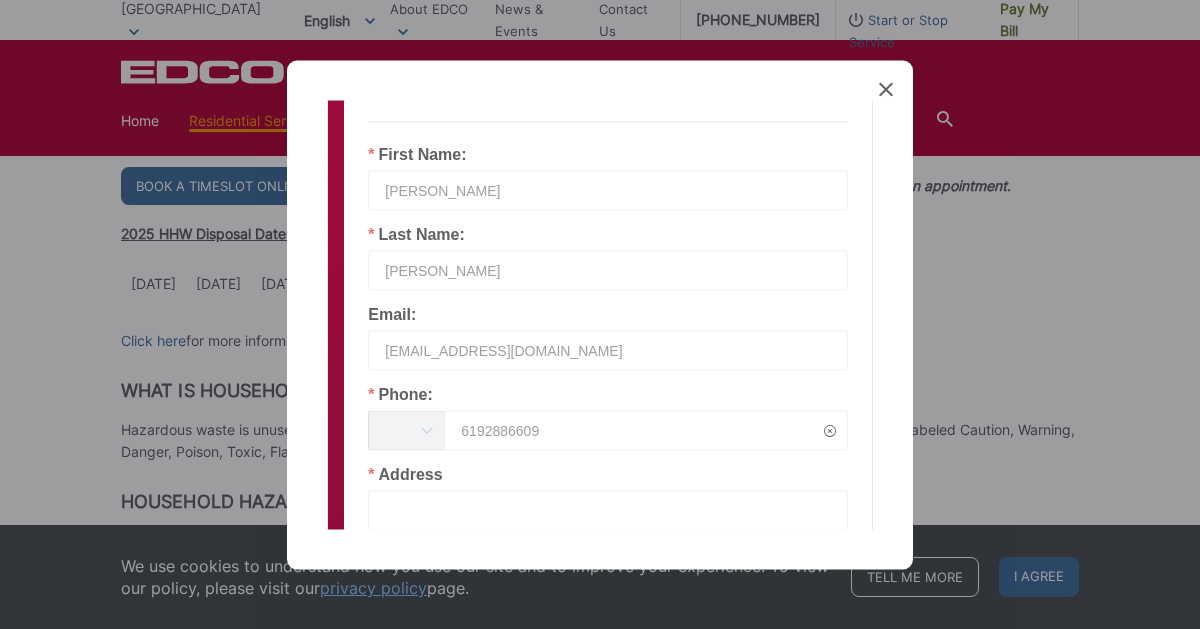 click on "6192886609" at bounding box center (646, 430) 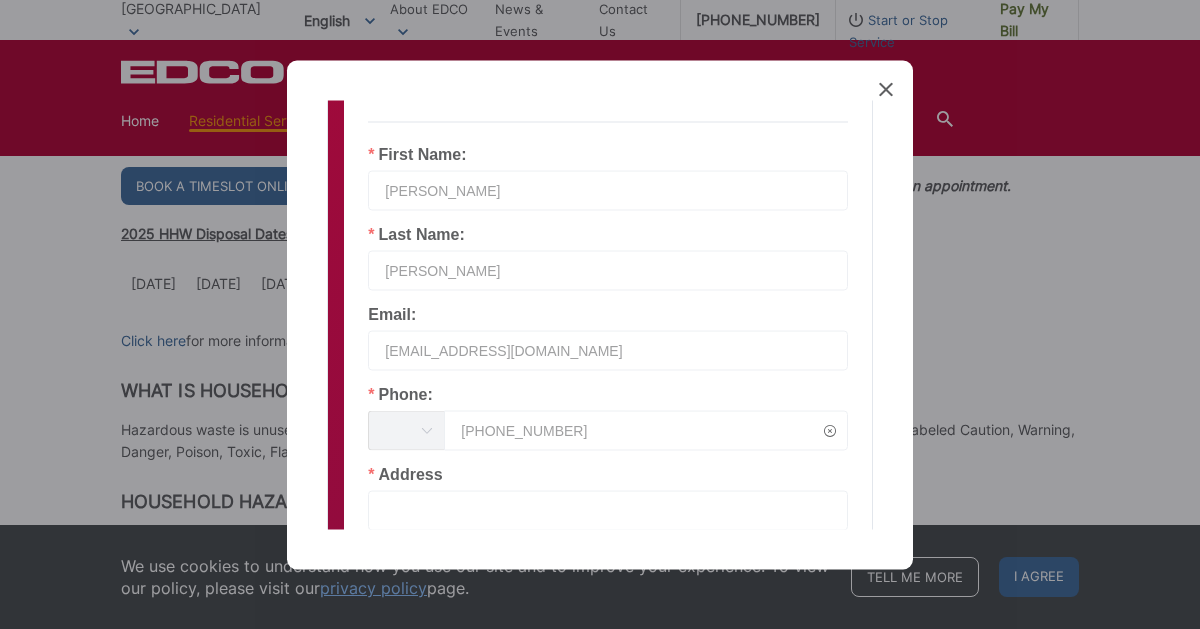 type on "[PHONE_NUMBER]" 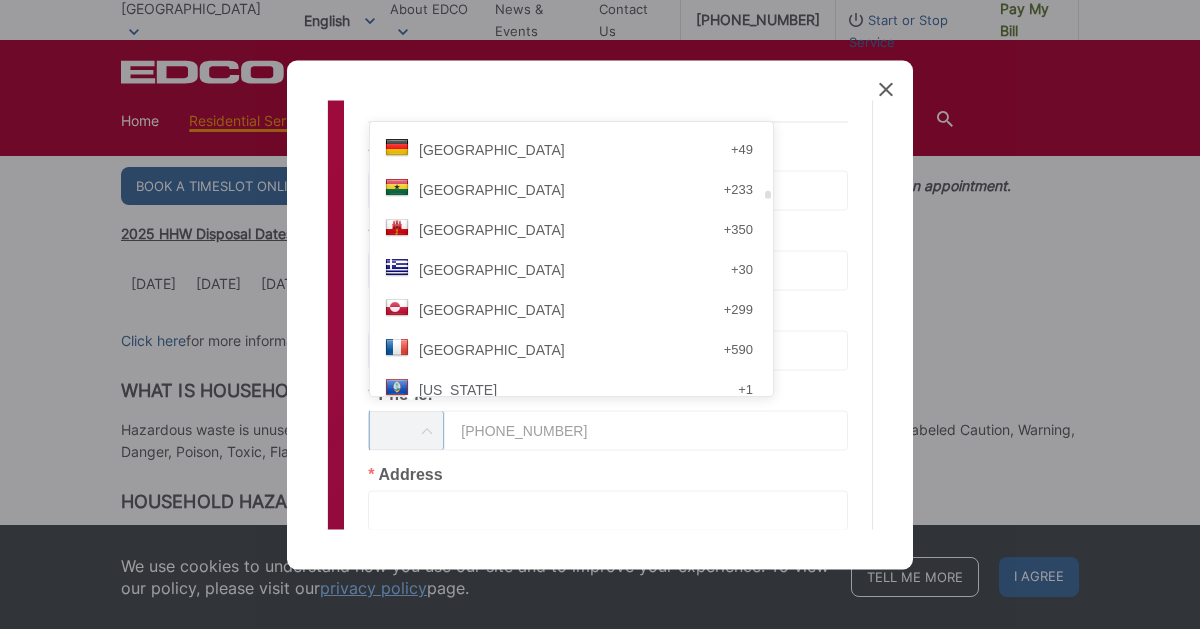 scroll, scrollTop: 0, scrollLeft: 0, axis: both 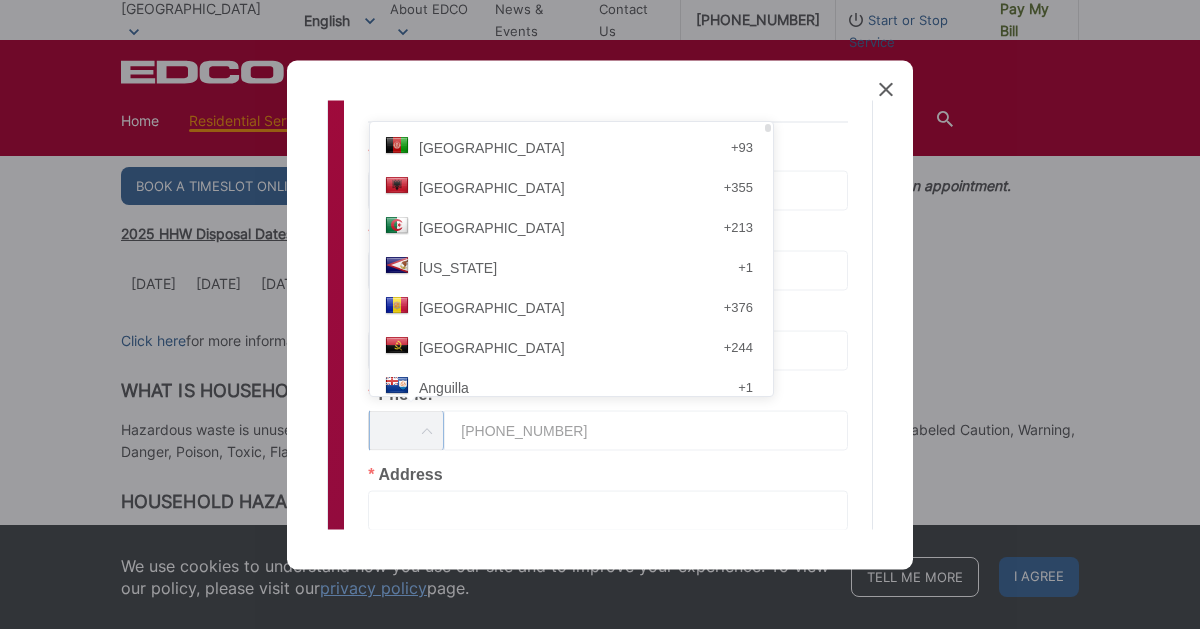 click on "Employee:
EDCO HHW
Date:
[DATE]
Local Time:
9:00 am" at bounding box center [608, 71] 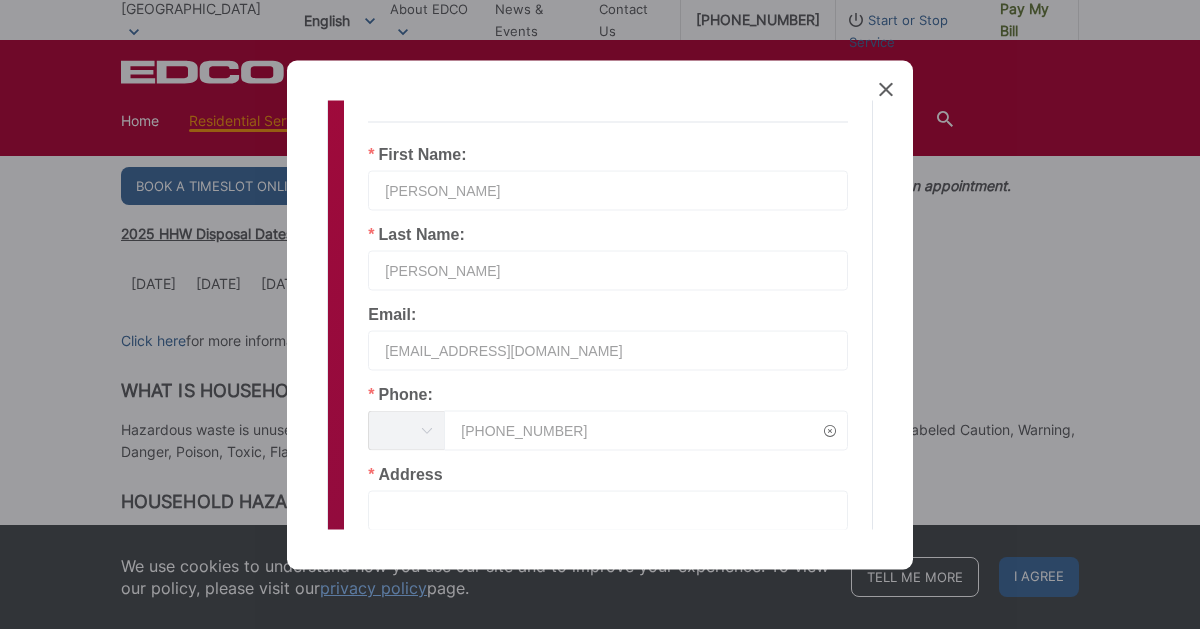 click at bounding box center (426, 430) 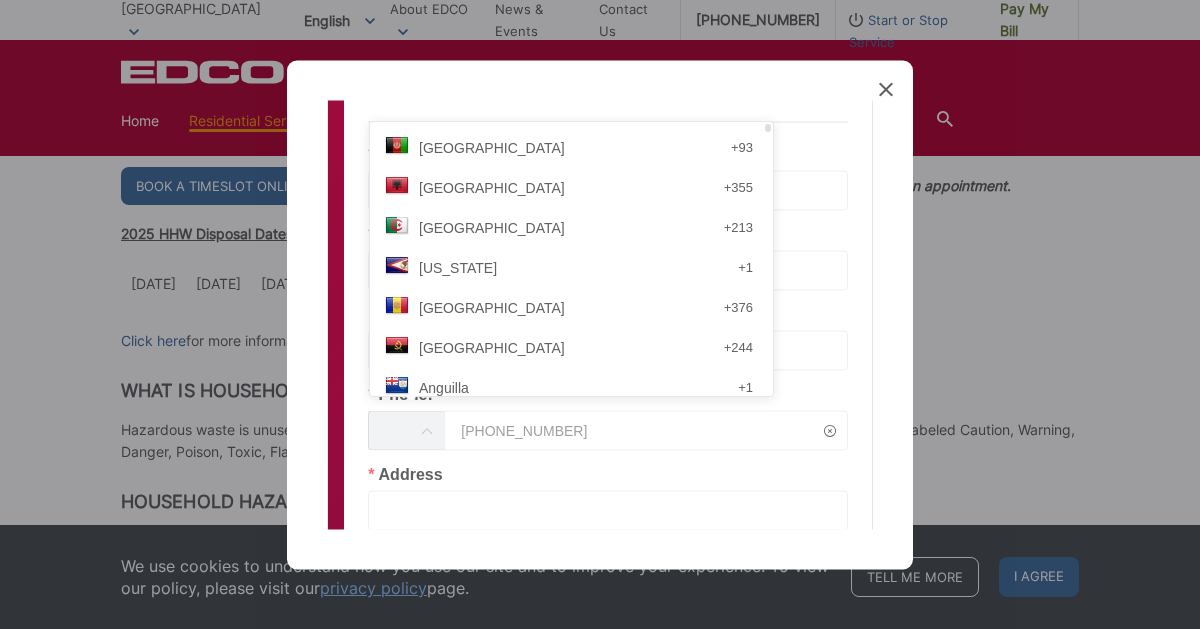 click at bounding box center (406, 430) 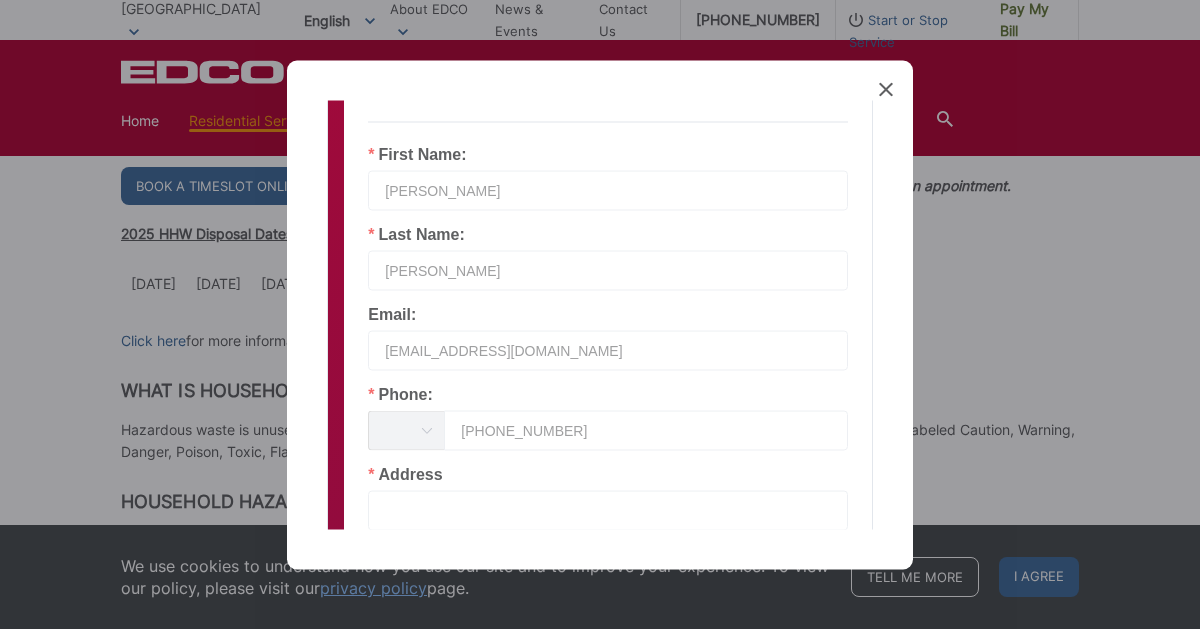 click at bounding box center (608, 510) 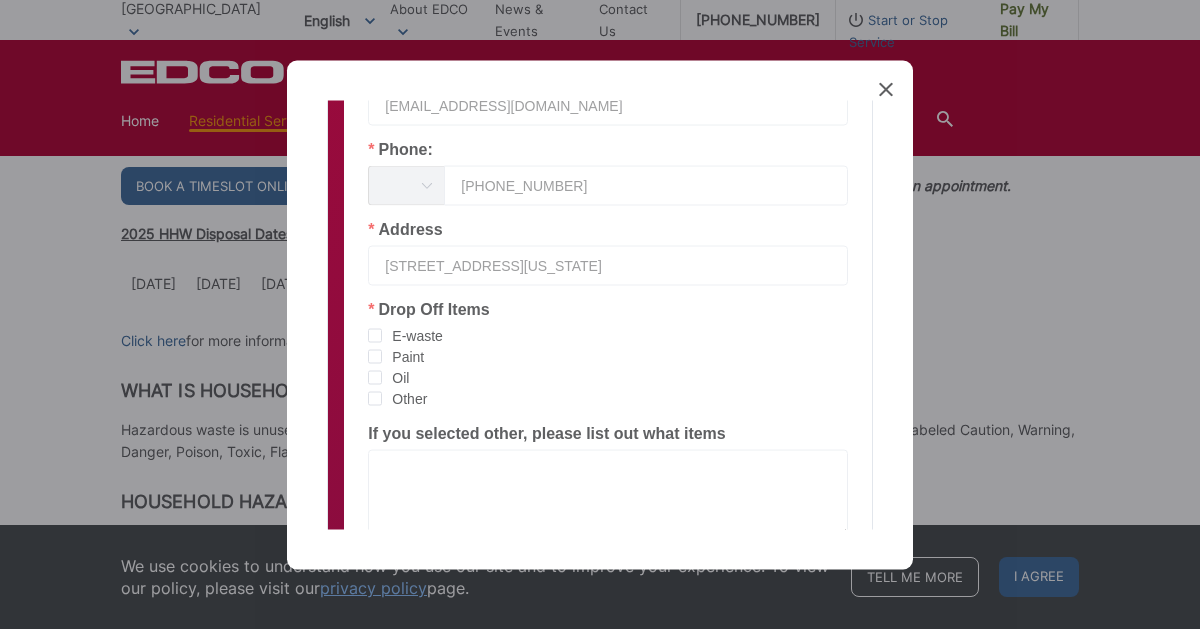 scroll, scrollTop: 483, scrollLeft: 0, axis: vertical 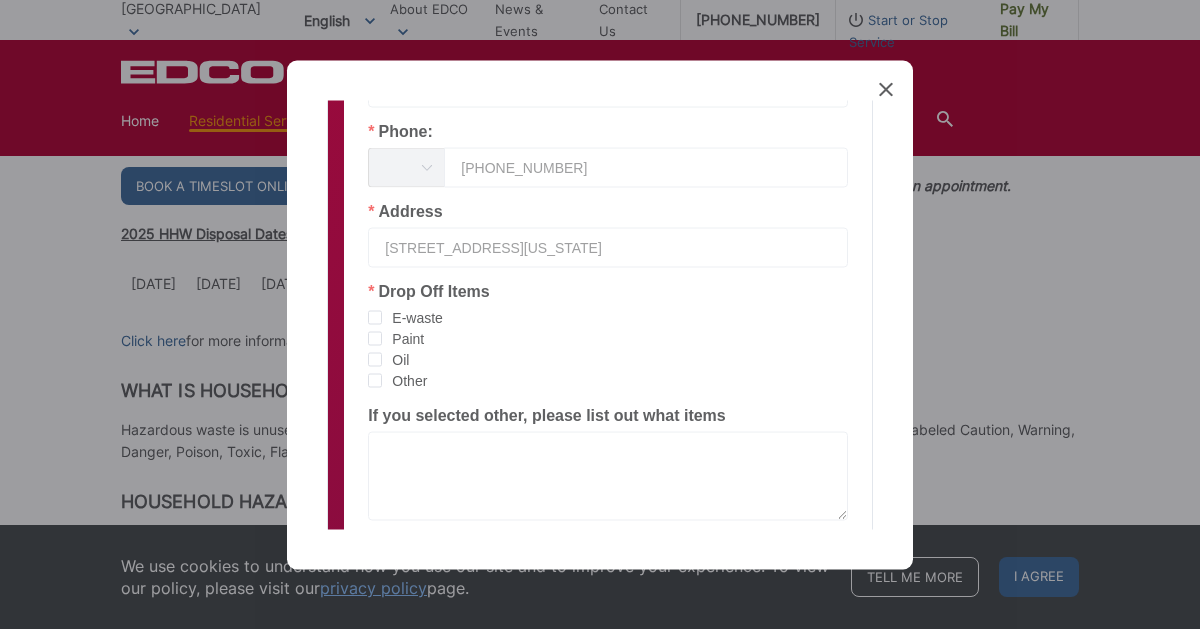 type on "[STREET_ADDRESS][US_STATE]" 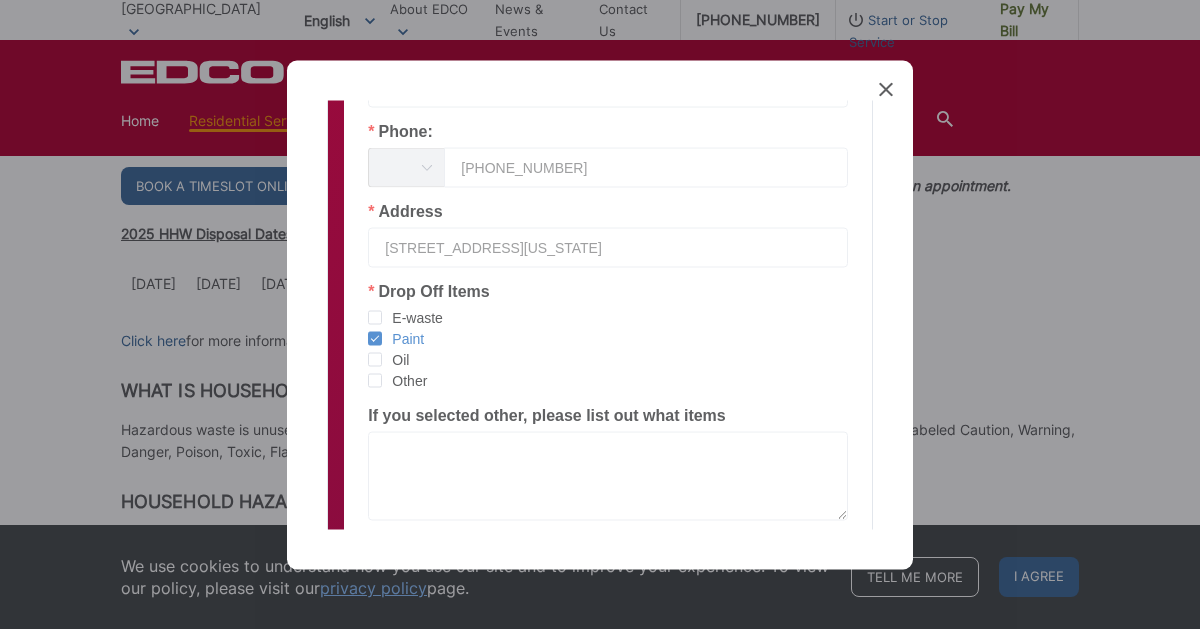 click on "Oil" at bounding box center (395, 359) 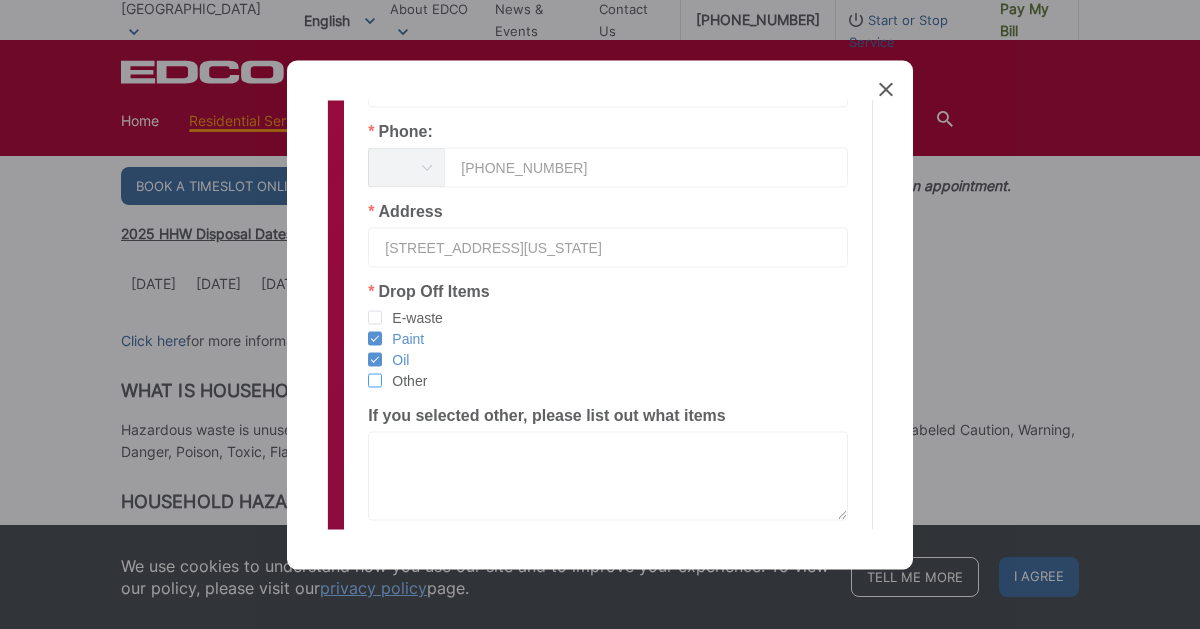 click at bounding box center (375, 380) 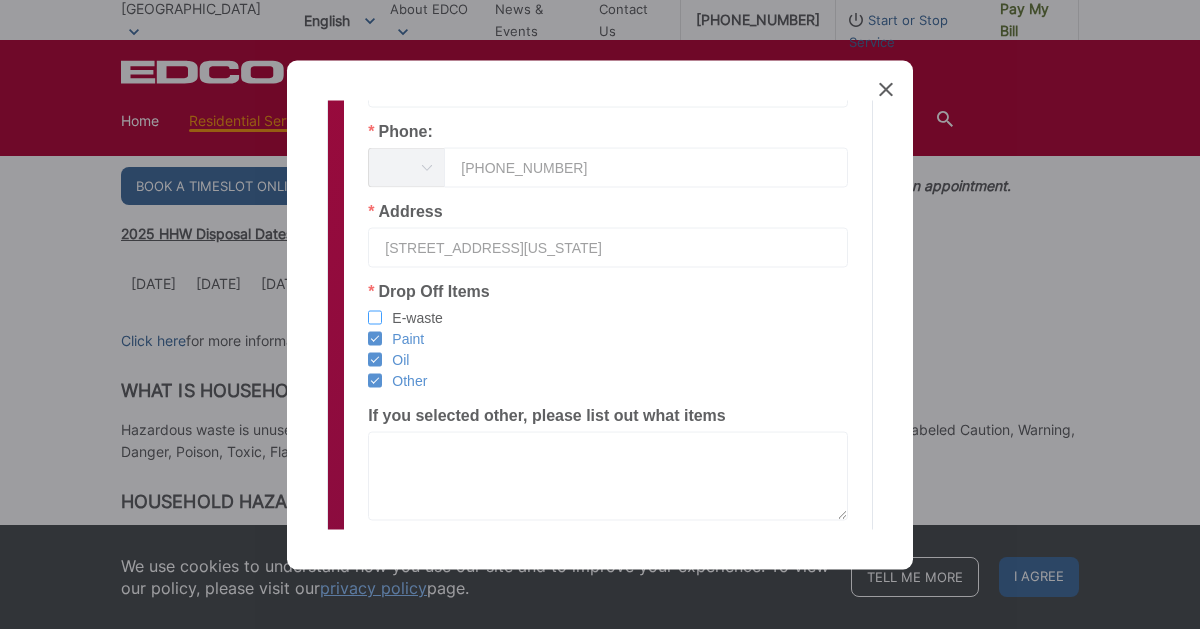 click at bounding box center [375, 317] 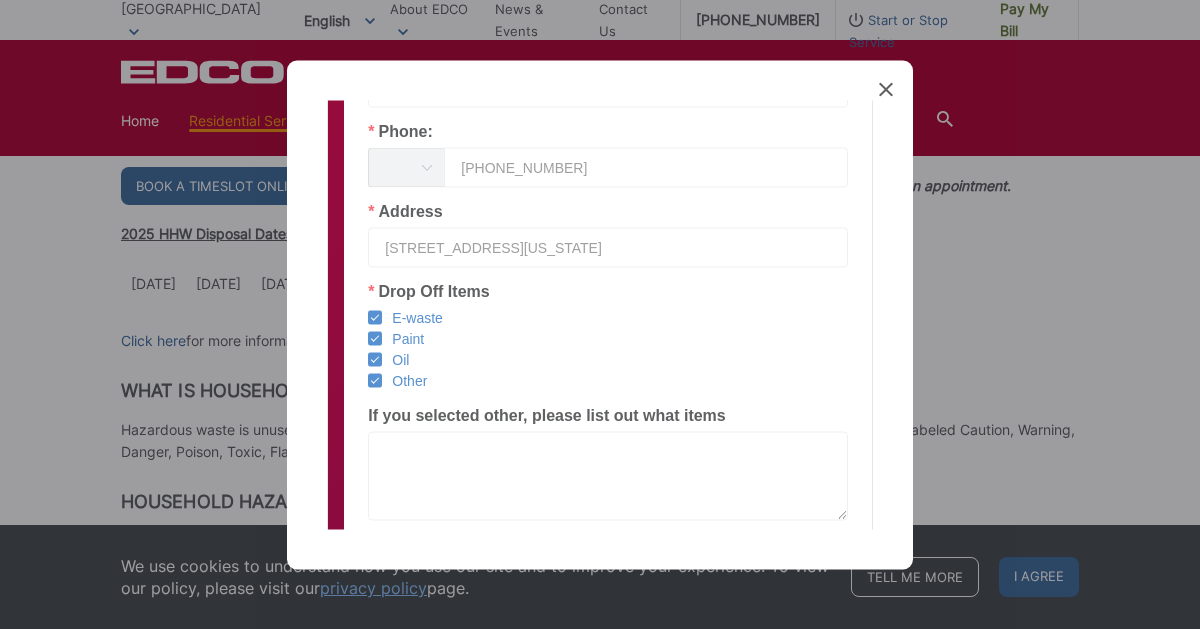 click at bounding box center (375, 380) 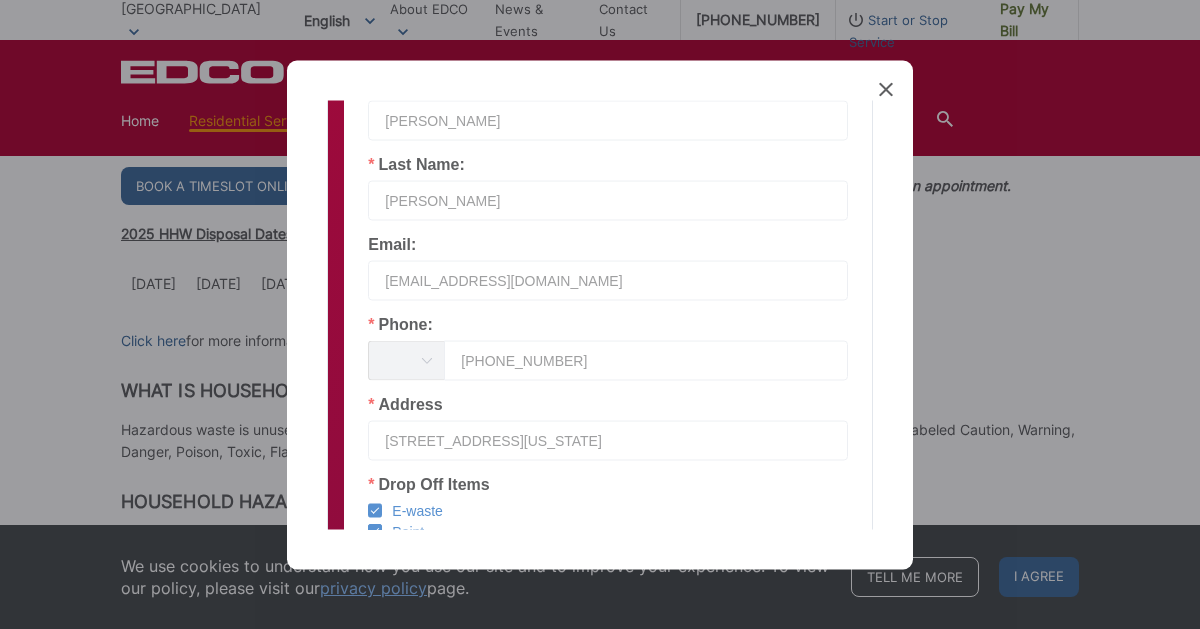 scroll, scrollTop: 681, scrollLeft: 0, axis: vertical 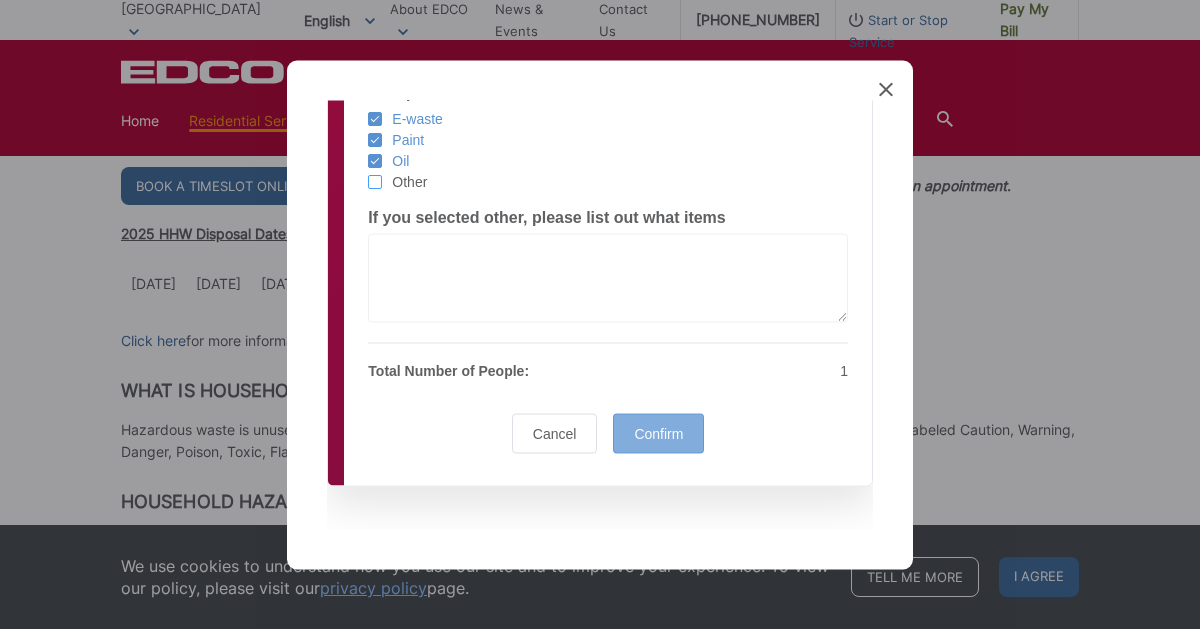 click on "Confirm" at bounding box center [658, 433] 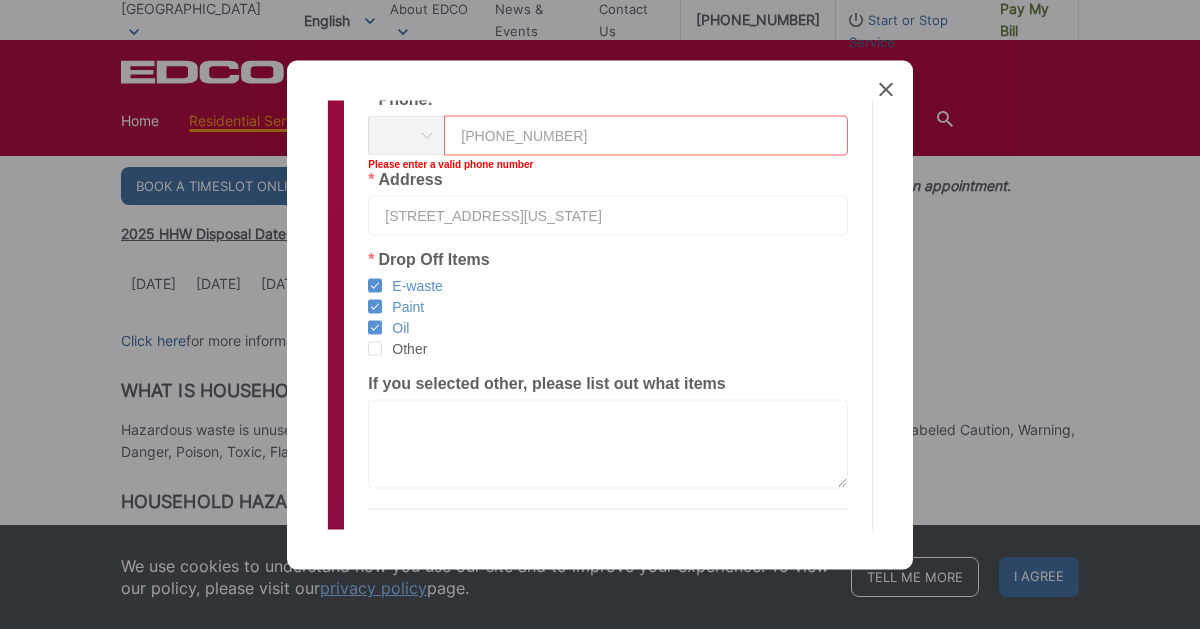 scroll, scrollTop: 505, scrollLeft: 0, axis: vertical 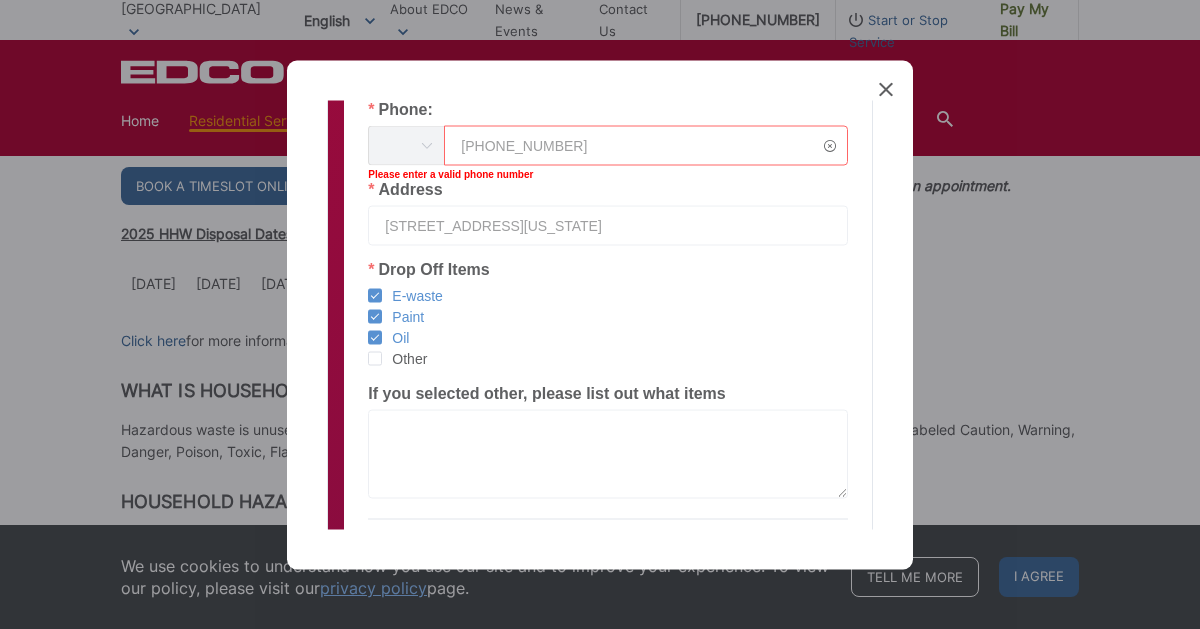 click at bounding box center [426, 145] 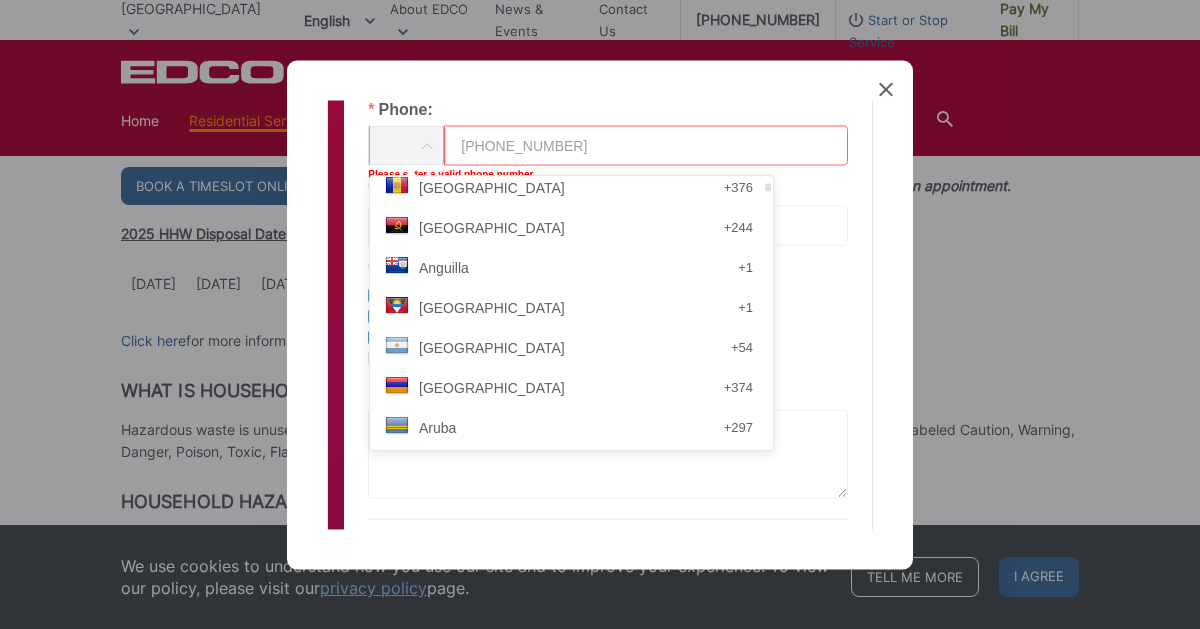 scroll, scrollTop: 0, scrollLeft: 0, axis: both 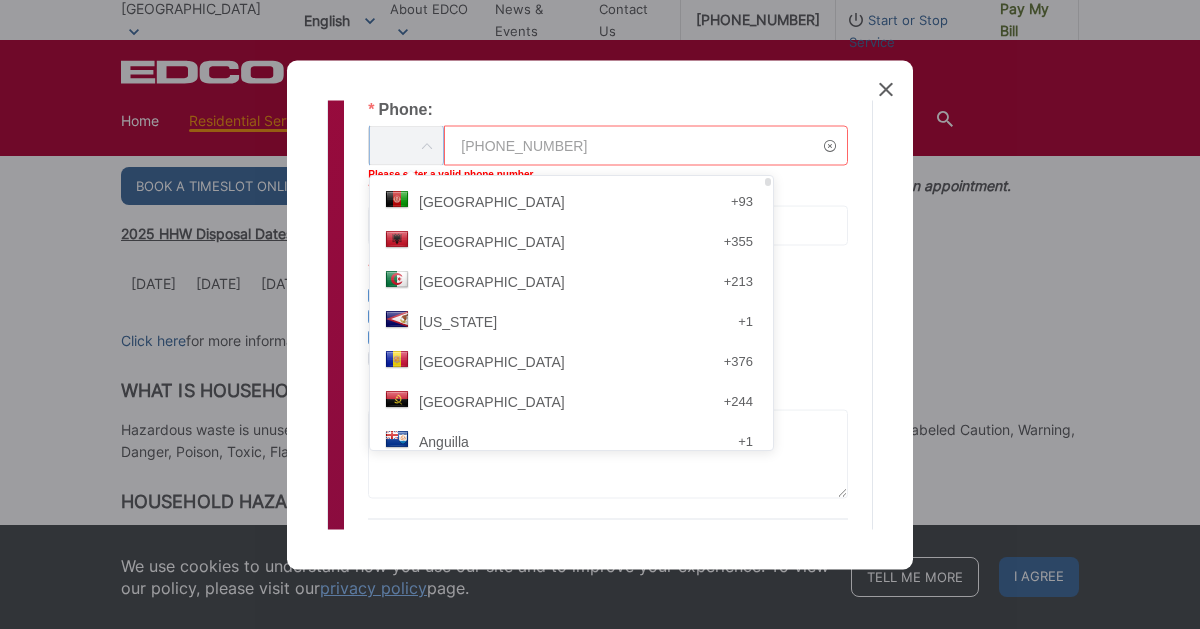 click on "[PHONE_NUMBER]" at bounding box center (646, 145) 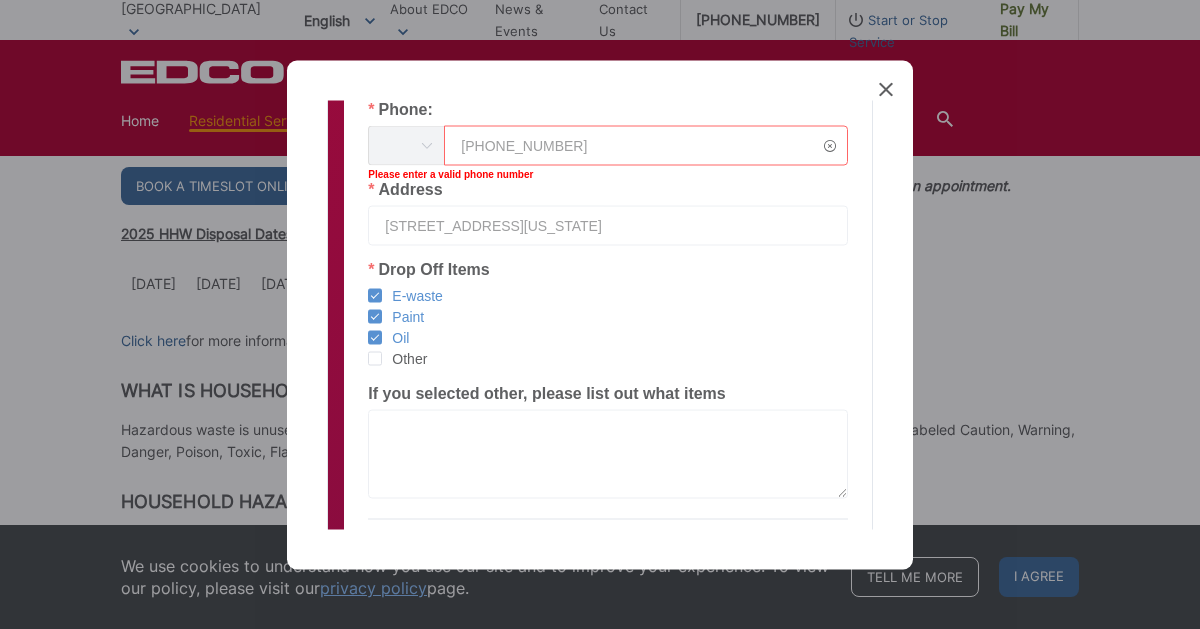 click at bounding box center (406, 145) 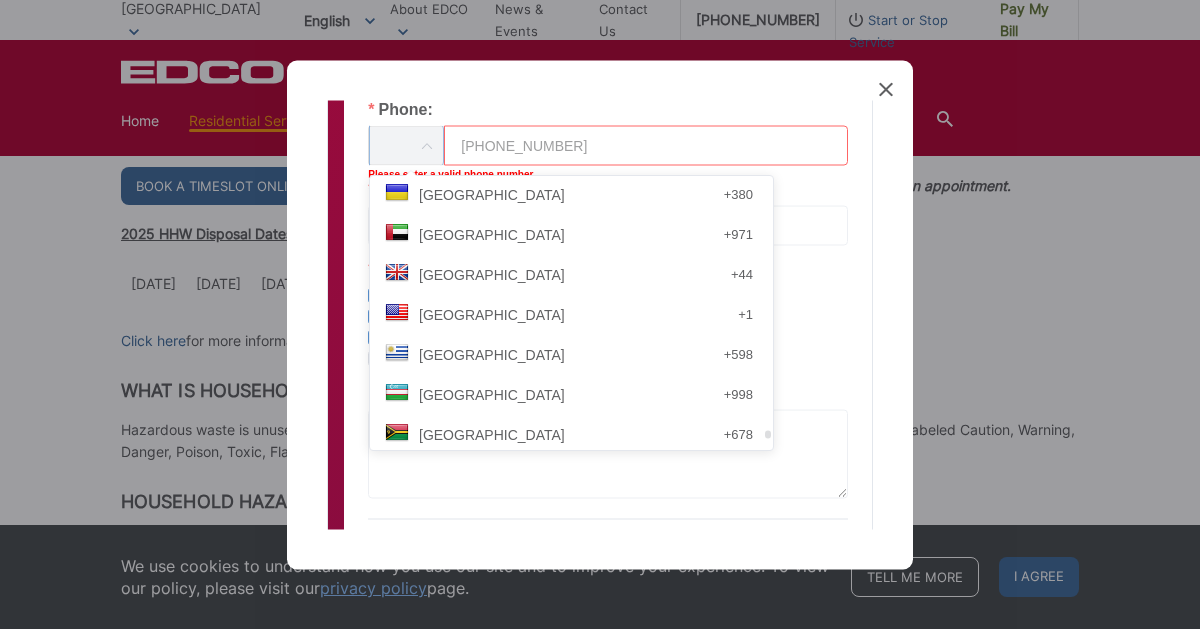 scroll, scrollTop: 8411, scrollLeft: 0, axis: vertical 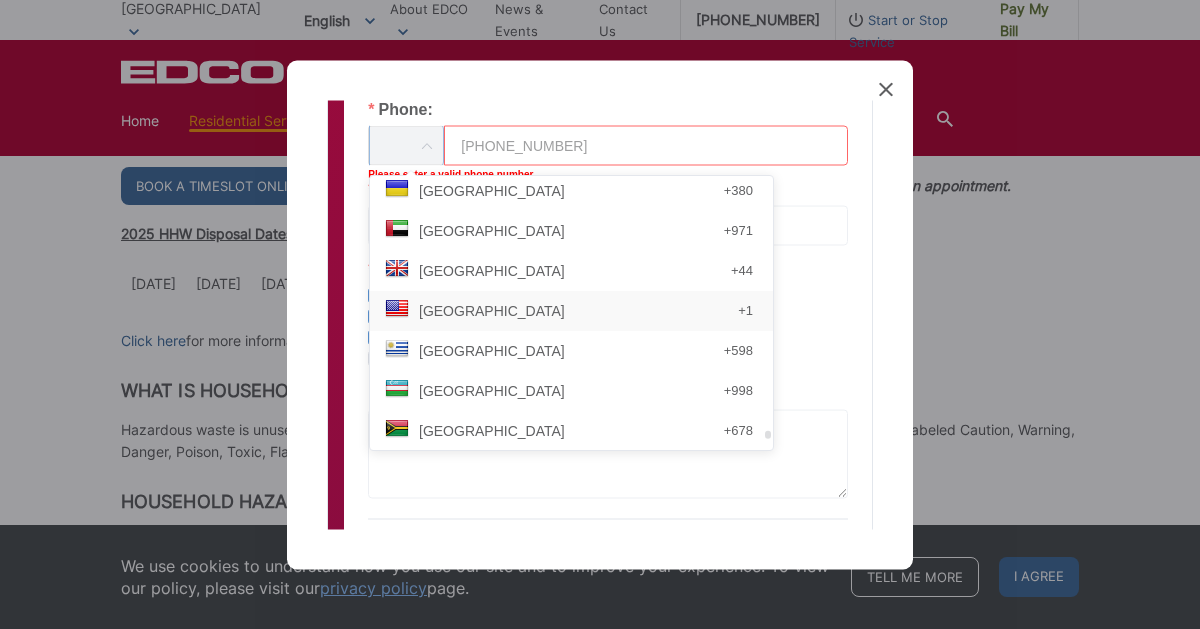 click on "[GEOGRAPHIC_DATA]" at bounding box center (492, 311) 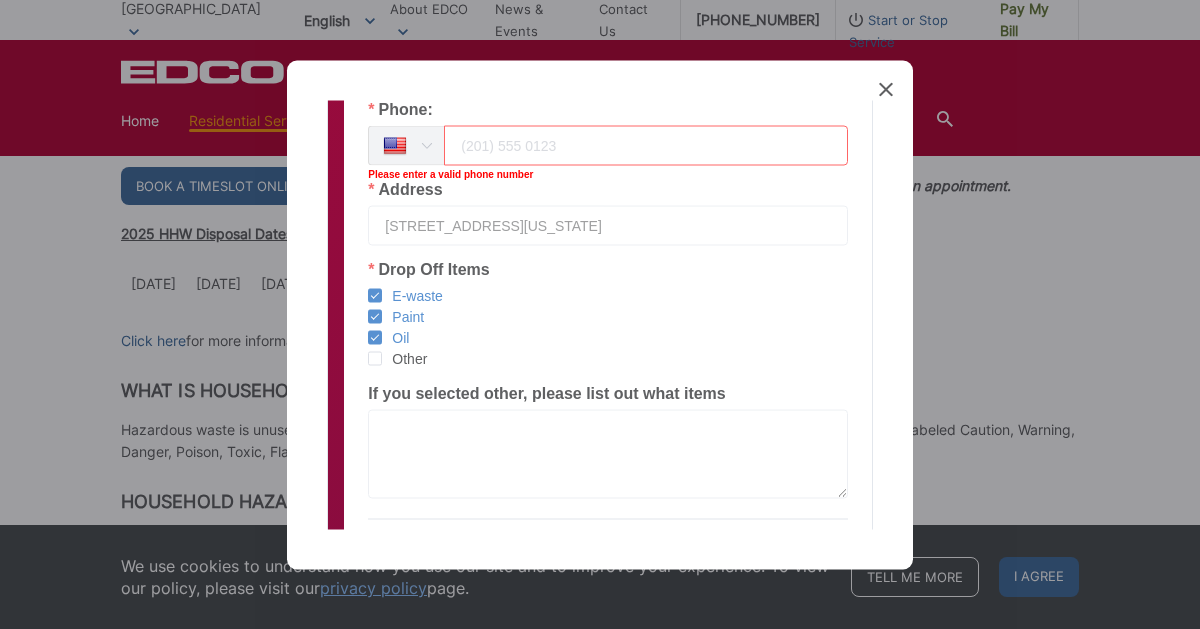 click at bounding box center (646, 145) 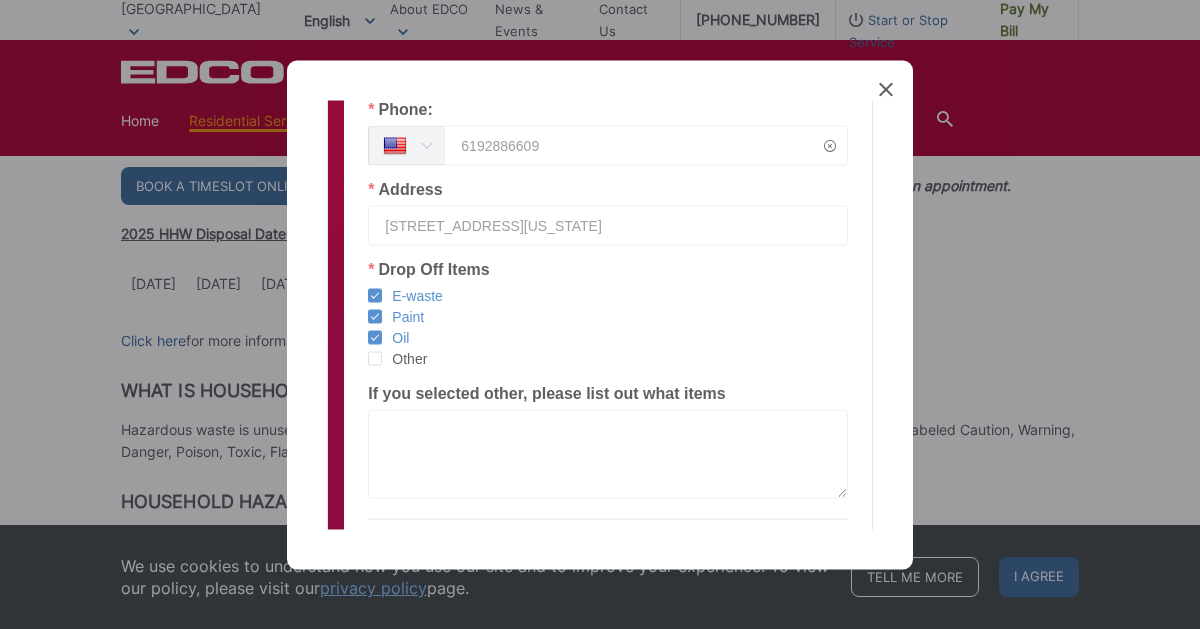 click on "6192886609" at bounding box center (646, 145) 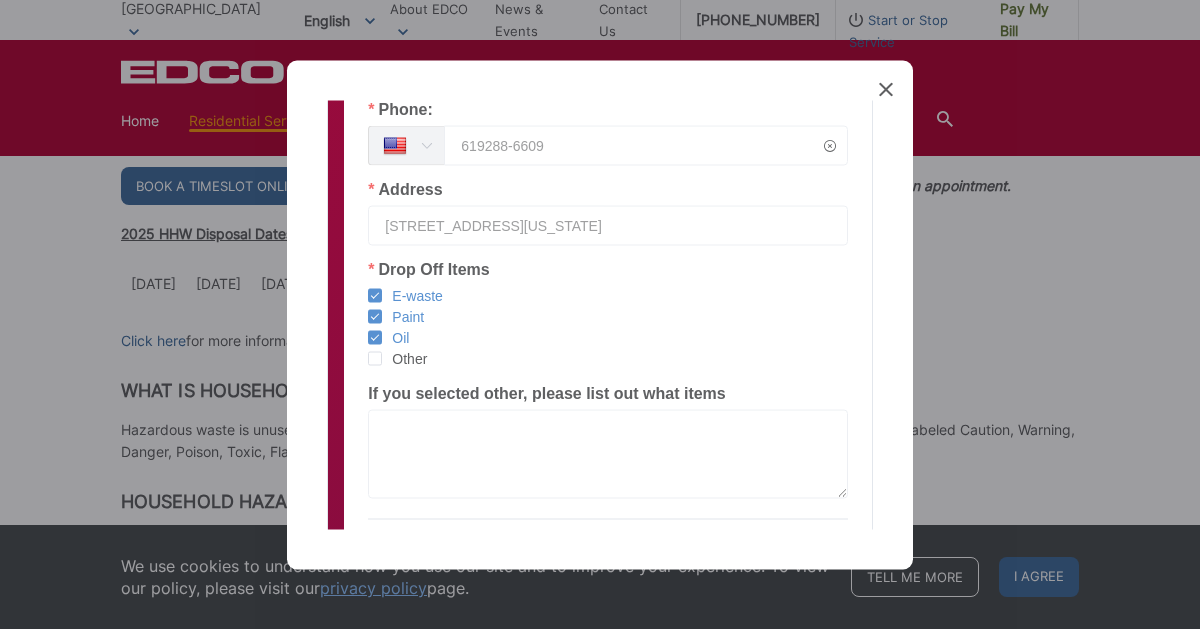 click on "619288-6609" at bounding box center (646, 145) 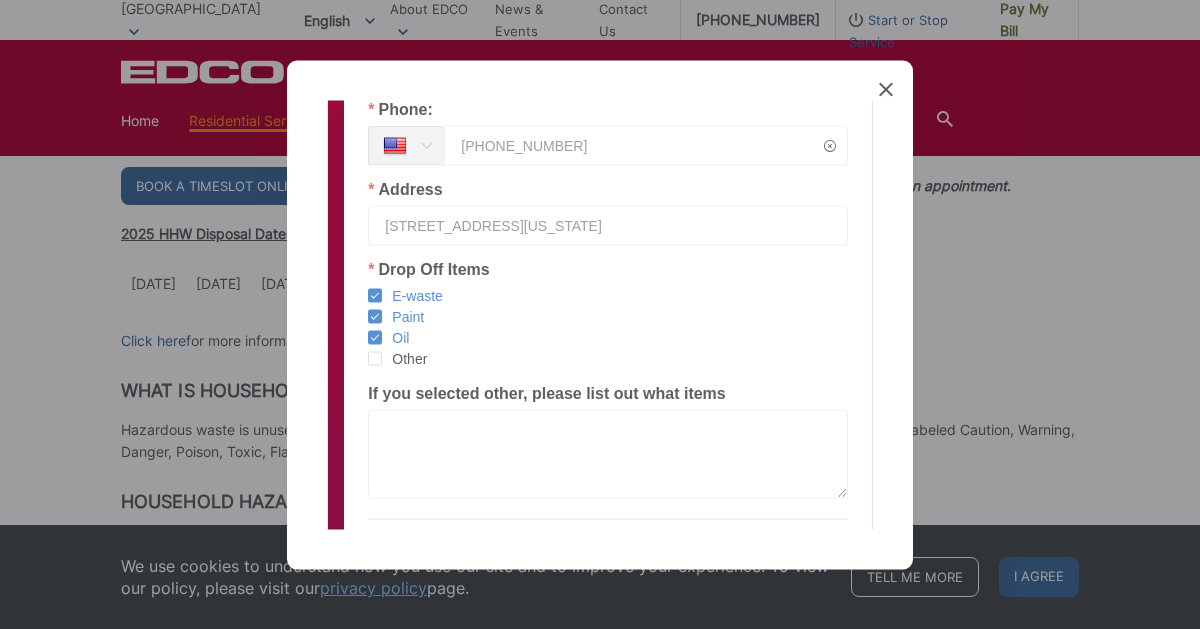 type on "[PHONE_NUMBER]" 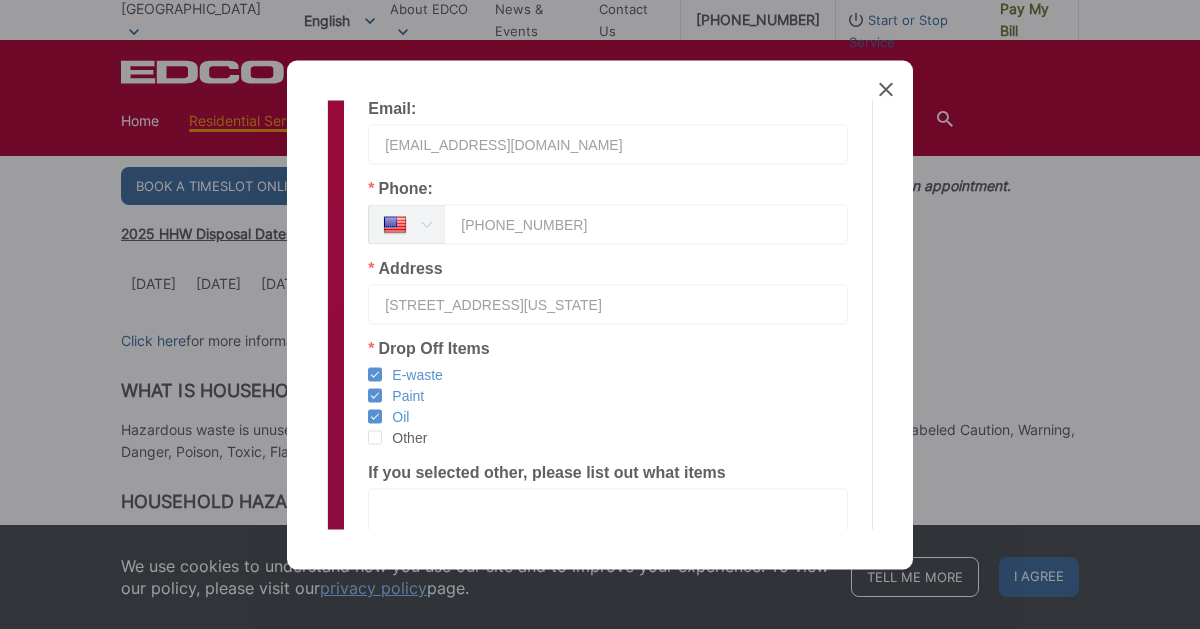 scroll, scrollTop: 423, scrollLeft: 0, axis: vertical 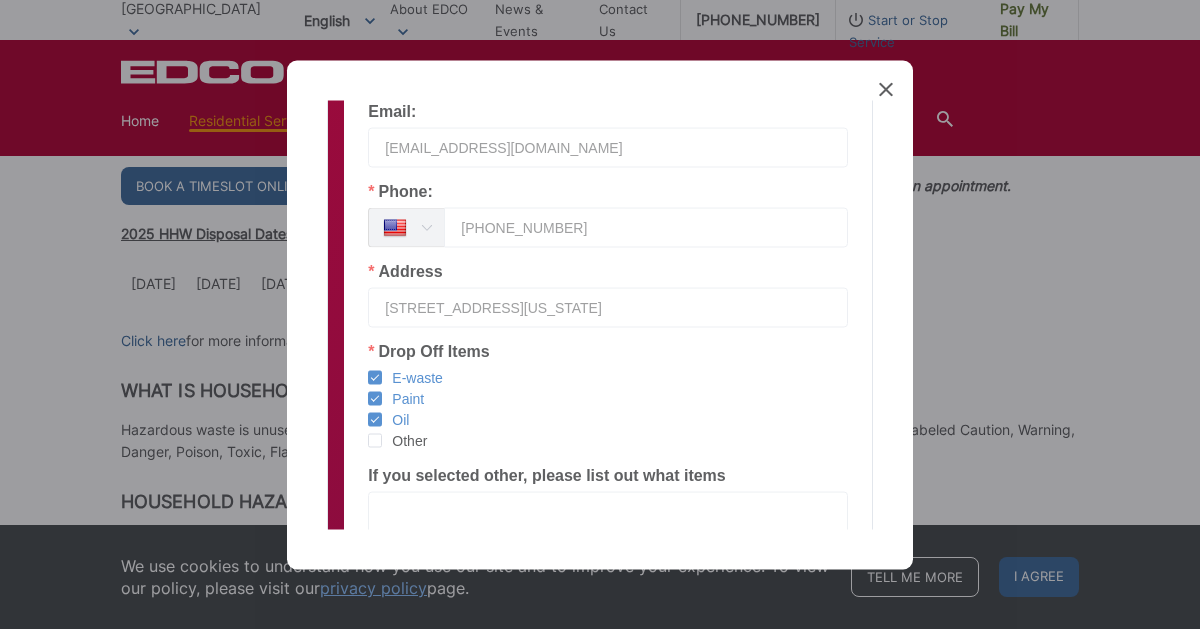 click on "[STREET_ADDRESS][US_STATE]" at bounding box center [608, 307] 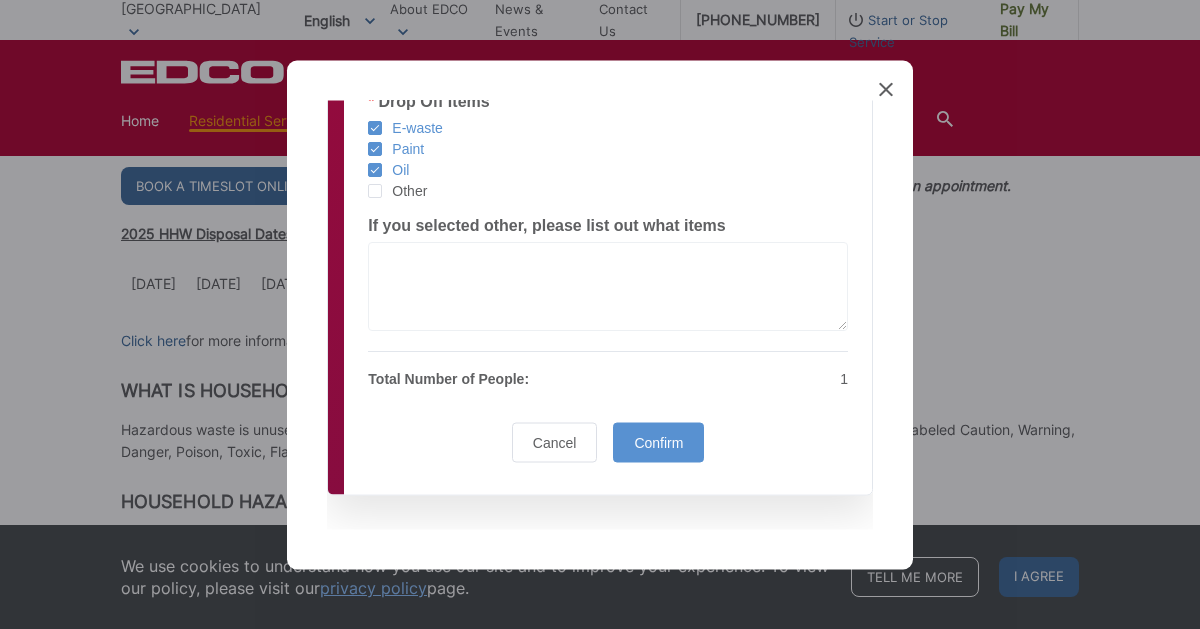 scroll, scrollTop: 681, scrollLeft: 0, axis: vertical 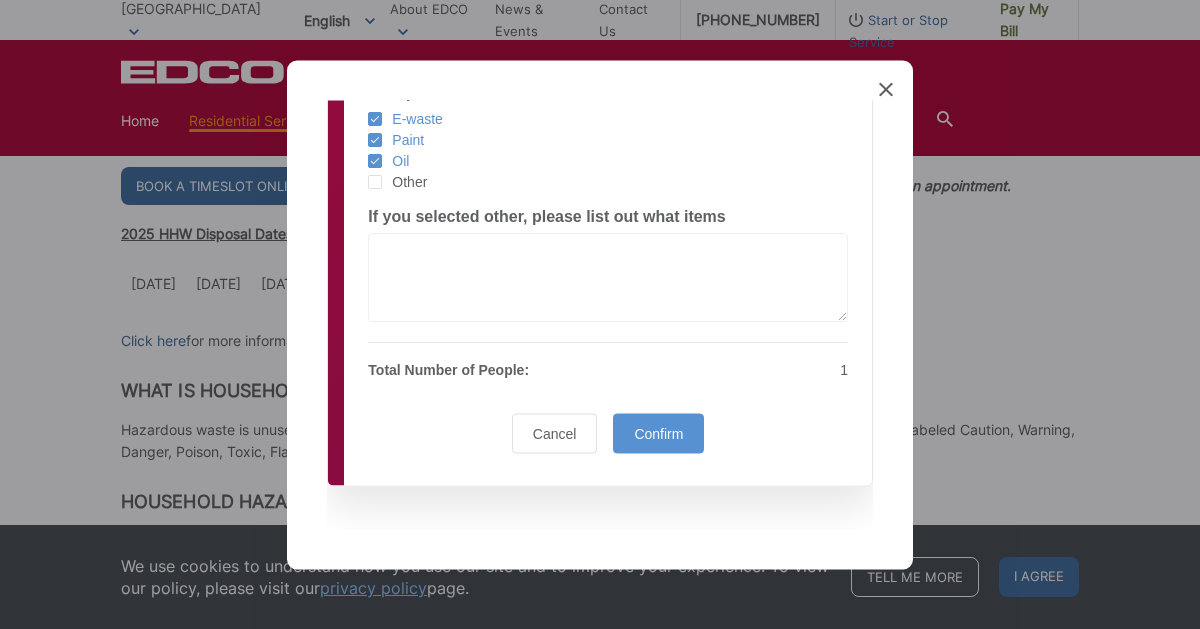 type on "[STREET_ADDRESS][US_STATE]" 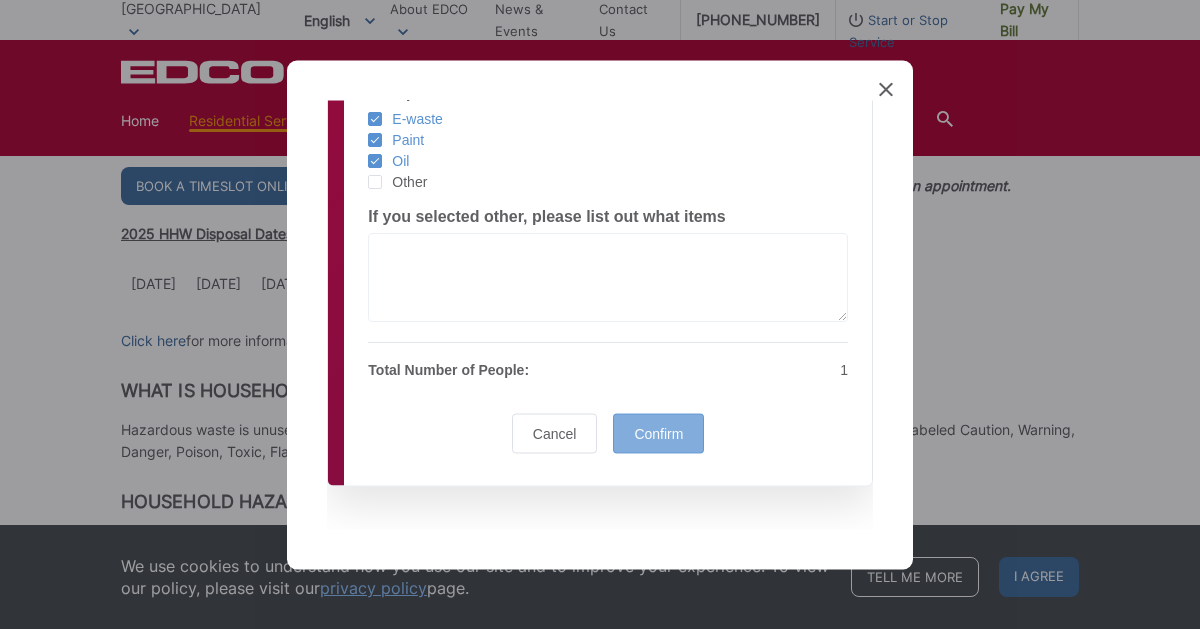 click on "Confirm" at bounding box center [658, 433] 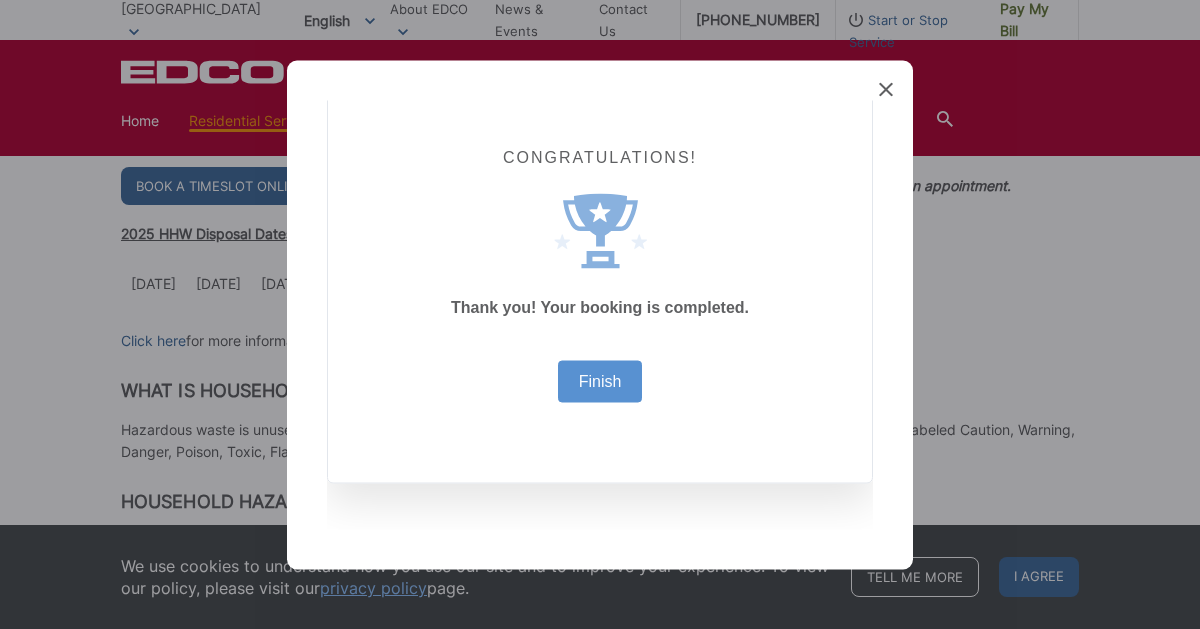 scroll, scrollTop: 0, scrollLeft: 0, axis: both 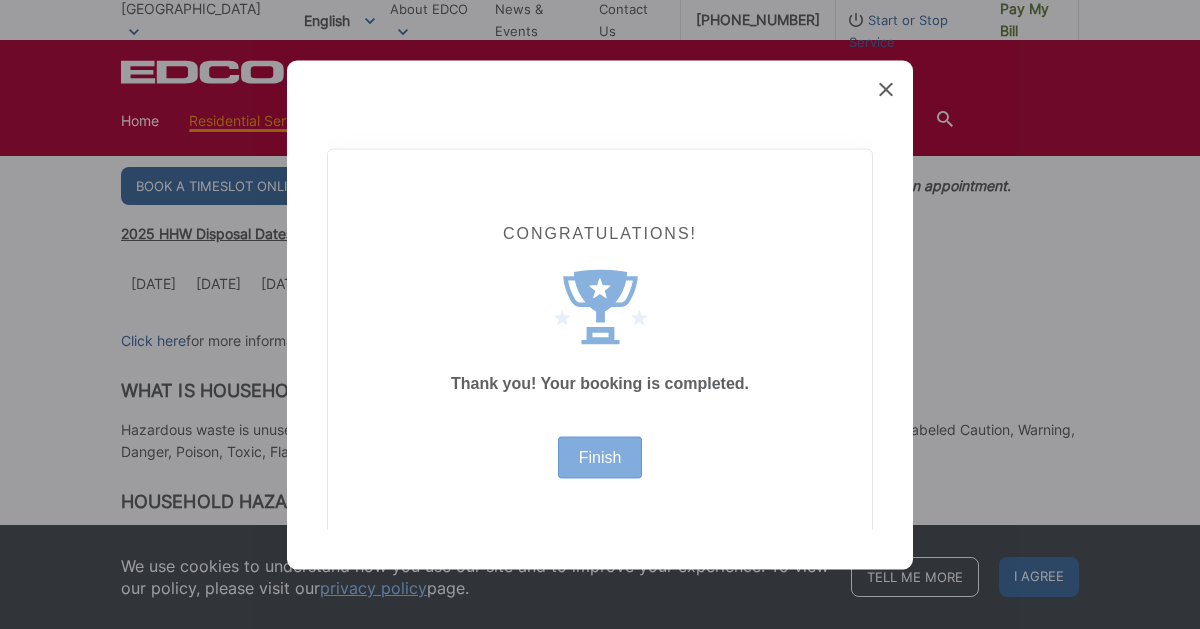 click on "Finish" at bounding box center [600, 457] 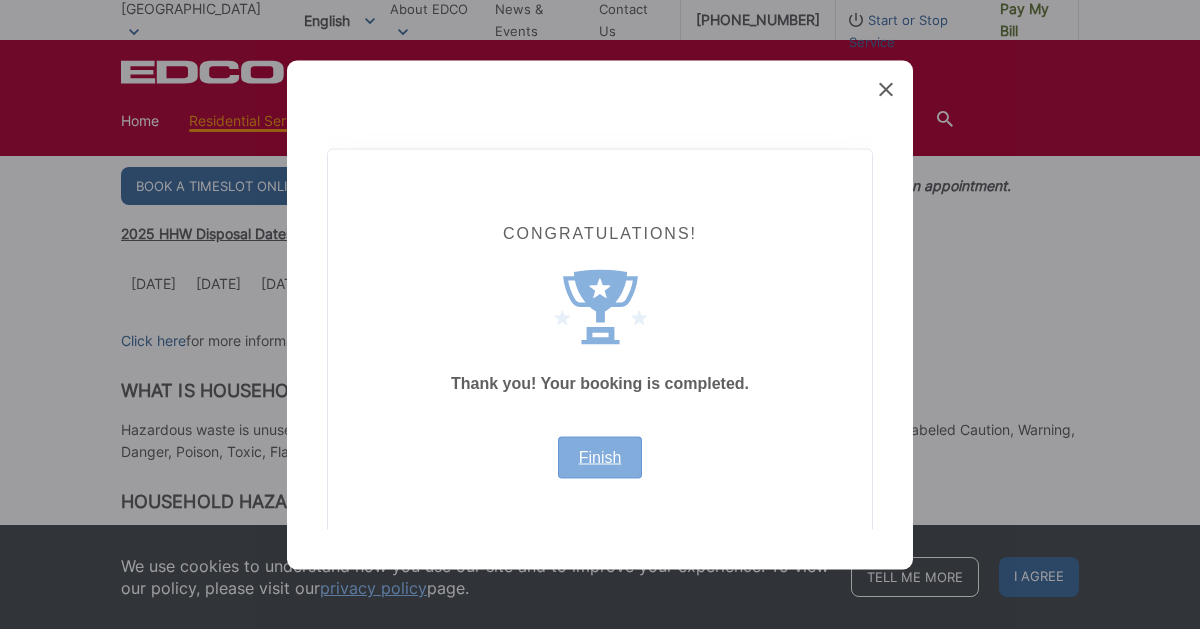click on "Finish" at bounding box center (600, 457) 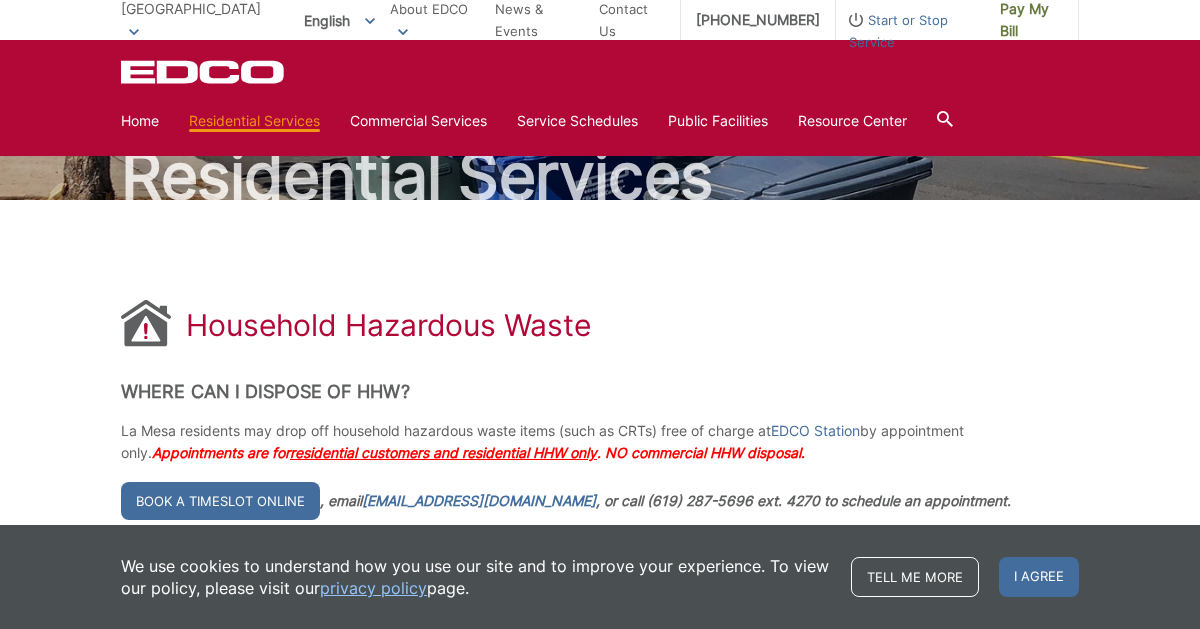 scroll, scrollTop: 0, scrollLeft: 0, axis: both 